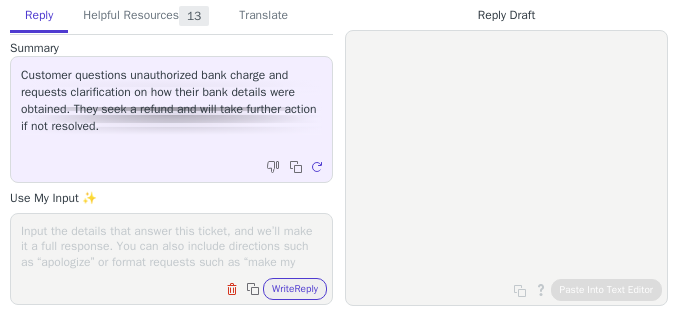 scroll, scrollTop: 0, scrollLeft: 0, axis: both 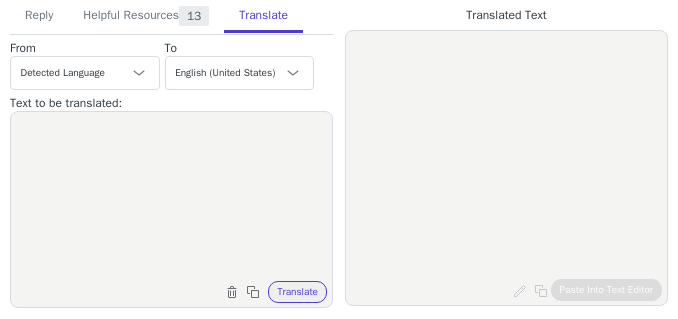 click at bounding box center (171, 197) 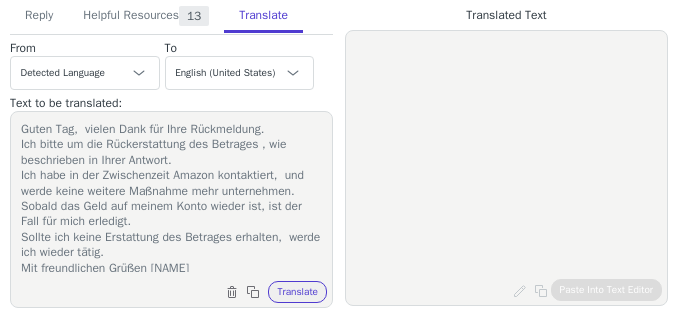 scroll, scrollTop: 19, scrollLeft: 0, axis: vertical 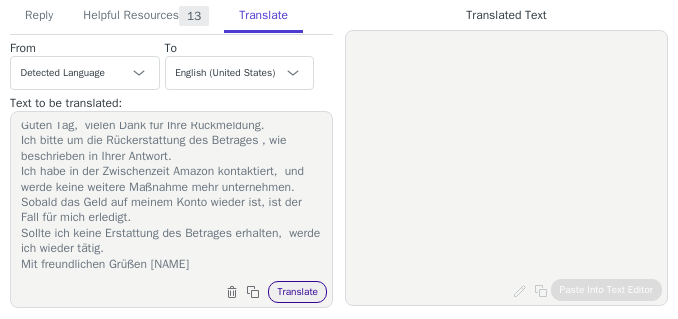 type on "Guten Tag,  vielen Dank für Ihre Rückmeldung.
Ich bitte um die Rückerstattung des Betrages , wie beschrieben in Ihrer Antwort.
Ich habe in der Zwischenzeit Amazon kontaktiert,  und werde keine weitere Maßnahme mehr unternehmen.
Sobald das Geld auf meinem Konto wieder ist, ist der Fall für mich erledigt.
Sollte ich keine Erstattung des Betrages erhalten,  werde ich wieder tätig.
Mit freundlichen Grüßen [NAME]" 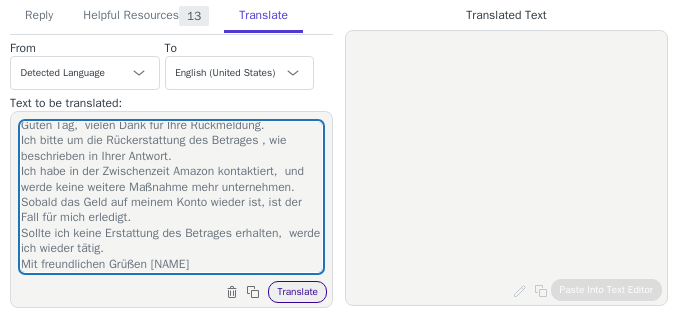 click on "Translate" at bounding box center (297, 292) 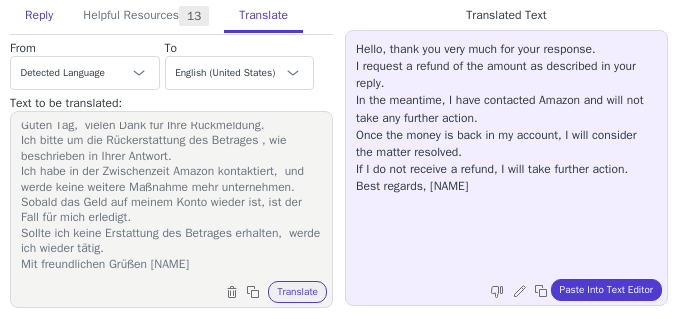 click on "Reply" at bounding box center (39, 16) 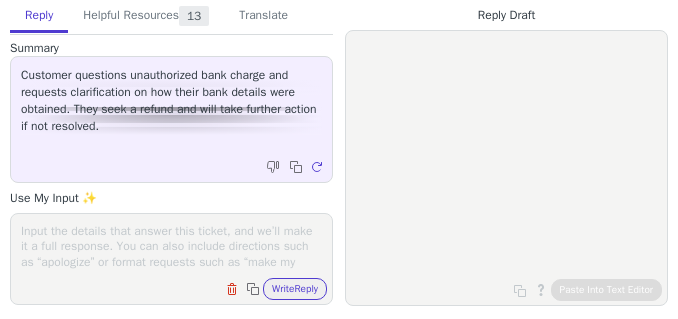 click at bounding box center [171, 246] 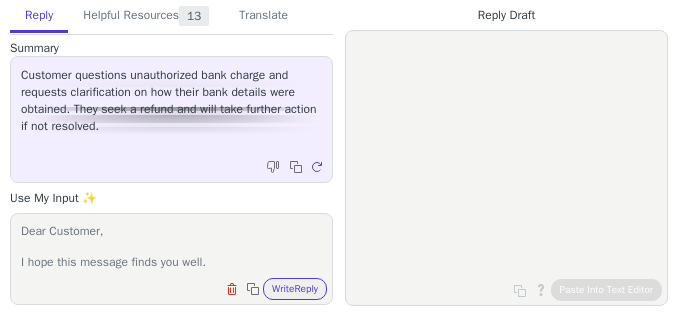 scroll, scrollTop: 463, scrollLeft: 0, axis: vertical 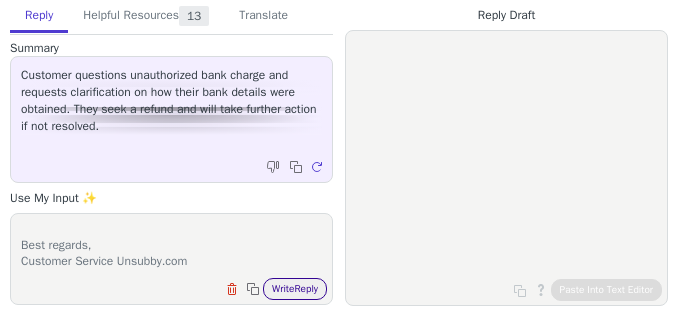 type on "Dear Customer,
I hope this message finds you well.
We truly apologize for any confusion or inconvenience this situation may have caused. We understand that you did not intend for us to process the cancellation on your behalf.
At Unsubby, our role is to assist with drafting and sending cancellation letters on behalf of our clients. Once the process begins, there are costs involved for creating, printing, and mailing the cancellation letter. We deeply regret that this was not clear to you initially.
As a gesture of good will, we will promptly issue a full refund of the €29.95 charge. Please allow 3-5 working days for the refund to be processed.
We hope this resolution is satisfactory for you. Ensuring our customers' satisfaction is very important to us, and we are committed to making things right.
If you have any other questions or need further assistance, please don’t hesitate to contact us. We are here to support you.
Thank you for your understanding.
Best regards,
Customer Service Unsubby.com" 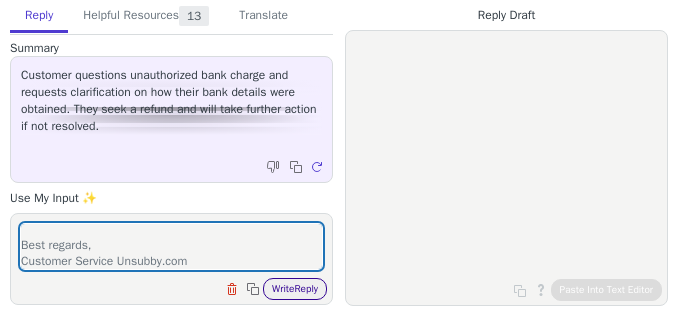 click on "Write  Reply" at bounding box center [295, 289] 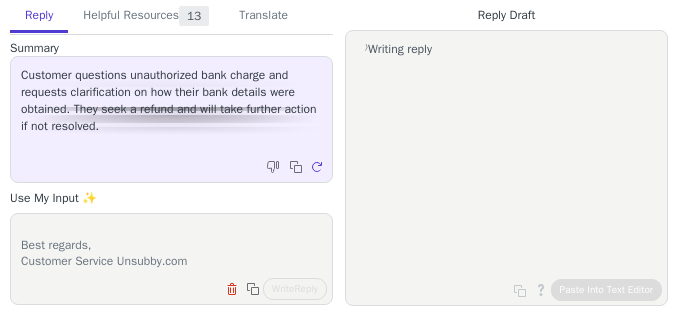 click on "Writing reply" at bounding box center (506, 155) 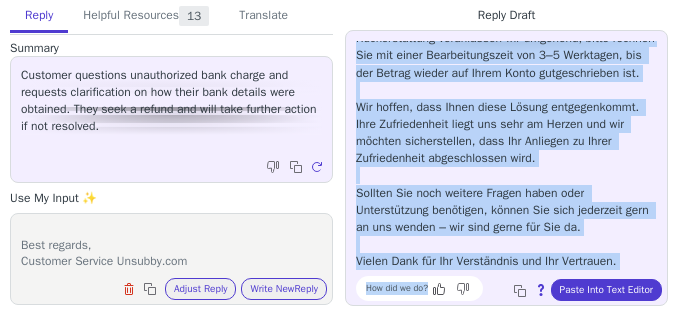 scroll, scrollTop: 336, scrollLeft: 0, axis: vertical 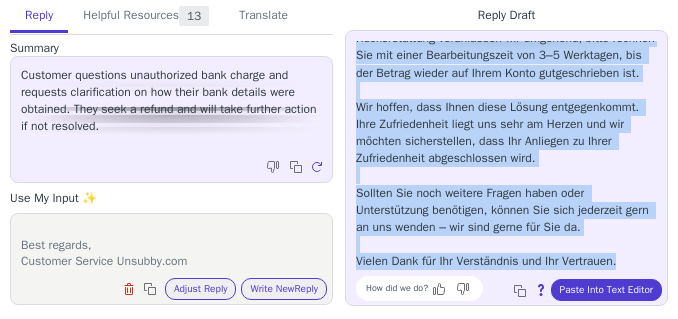drag, startPoint x: 347, startPoint y: 48, endPoint x: 233, endPoint y: 37, distance: 114.52947 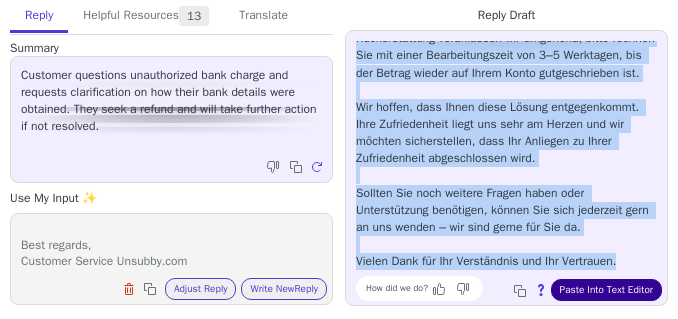click on "Paste Into Text Editor" at bounding box center (606, 290) 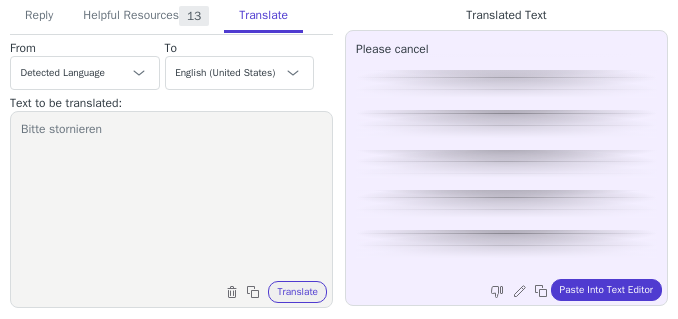 scroll, scrollTop: 0, scrollLeft: 0, axis: both 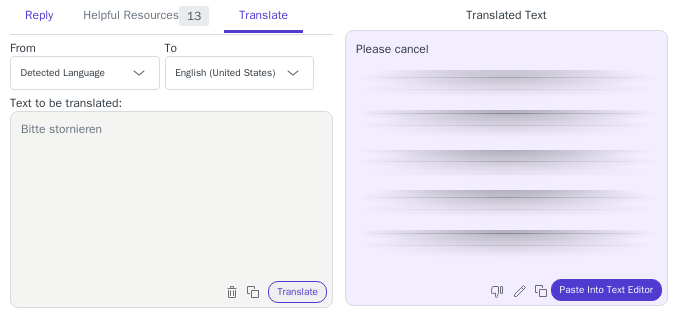 click on "Reply" at bounding box center [39, 16] 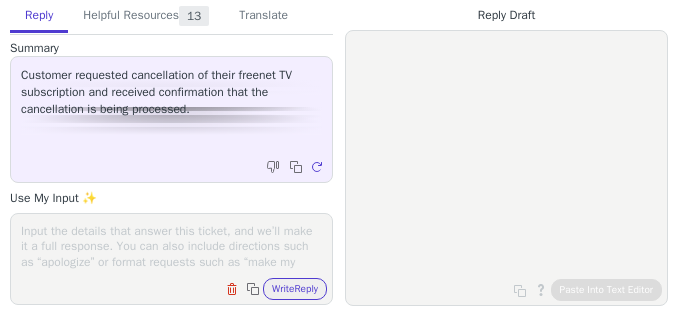 click at bounding box center (171, 246) 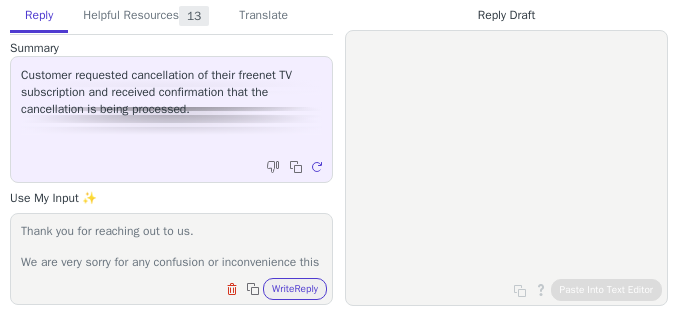 scroll, scrollTop: 355, scrollLeft: 0, axis: vertical 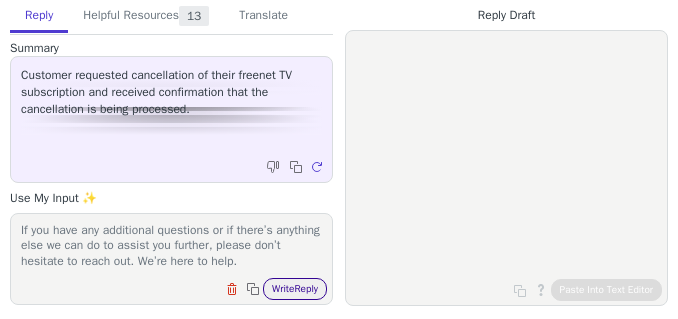 type on "Thank you for reaching out to us.
We are very sorry for any confusion or inconvenience this situation may have caused you. We understand how frustrating it can be when things don’t go as planned, and we genuinely regret any misunderstanding regarding the cancellation process.
At Unsubby, our primary role is to assist with drafting and sending cancellation letters on behalf of our clients. We want to clarify that once a cancellation request is processed, there are costs associated with preparing, printing, and mailing the letter. We apologize if this was not communicated clearly at the outset.
We have taken immediate action and successfully cancel the payment request in our system. Please be assured that you will not incur any charges for this service.
If you have any additional questions or if there’s anything else we can do to assist you further, please don’t hesitate to reach out. We’re here to help." 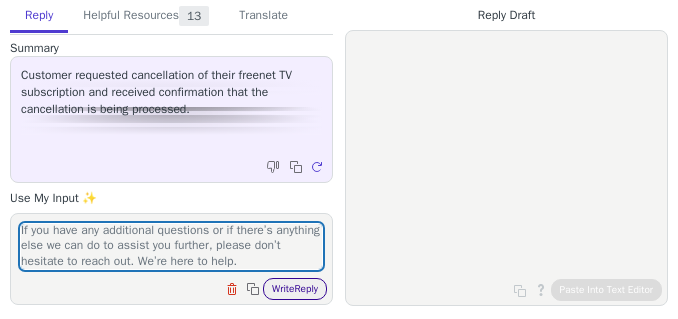 click on "Write  Reply" at bounding box center (295, 289) 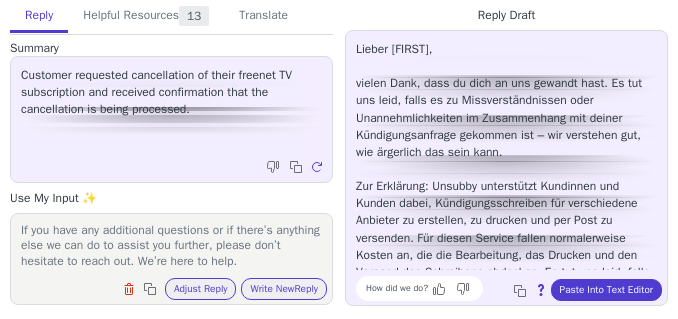 click on "Lieber Juergen, vielen Dank, dass du dich an uns gewandt hast. Es tut uns leid, falls es zu Missverständnissen oder Unannehmlichkeiten im Zusammenhang mit deiner Kündigungsanfrage gekommen ist – wir verstehen gut, wie ärgerlich das sein kann. Zur Erklärung: Unsubby unterstützt Kundinnen und Kunden dabei, Kündigungsschreiben für verschiedene Anbieter zu erstellen, zu drucken und per Post zu versenden. Für diesen Service fallen normalerweise Kosten an, die die Bearbeitung, das Drucken und den Versand des Schreibens abdecken. Es tut uns leid, falls dies zu Beginn nicht ausreichend deutlich war. Wir haben die Zahlung für deinen Auftrag in unserem System umgehend storniert. Es entstehen dir somit keine Kosten für diesen Service. Solltest du weitere Fragen haben oder noch Unterstützung benötigen, melde dich gerne jederzeit bei uns. Wir stehen dir gerne zur Verfügung." at bounding box center [506, 238] 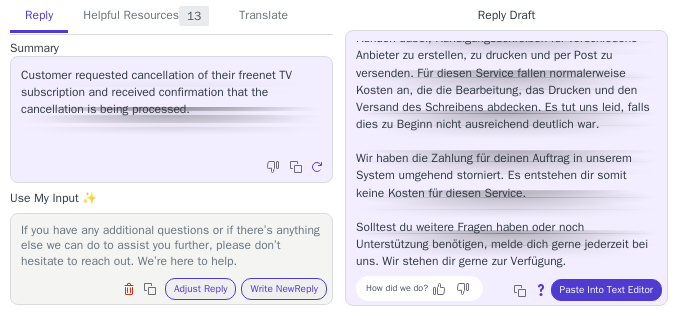 scroll, scrollTop: 199, scrollLeft: 0, axis: vertical 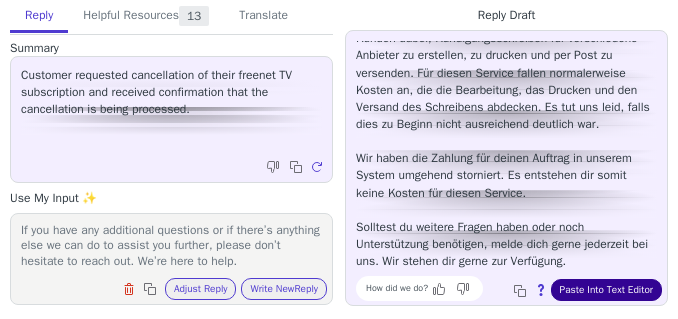click on "Paste Into Text Editor" at bounding box center [606, 290] 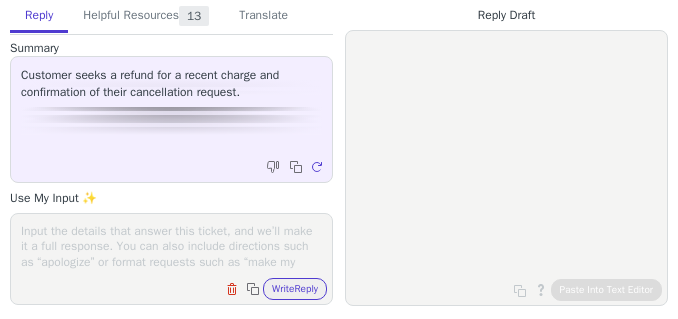 scroll, scrollTop: 0, scrollLeft: 0, axis: both 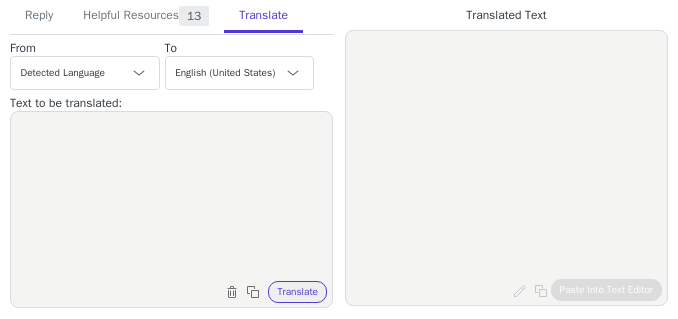 click at bounding box center (171, 197) 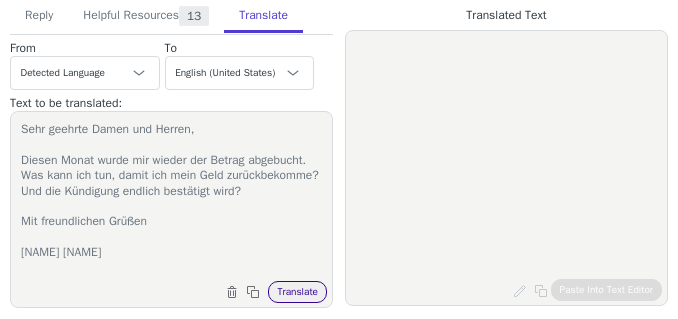 type on "Sehr geehrte Damen und Herren,
Diesen Monat wurde mir wieder der Betrag abgebucht.
Was kann ich tun, damit ich mein Geld zurückbekomme? Und die Kündigung endlich bestätigt wird?
Mit freundlichen Grüßen
Andreas Schmitt" 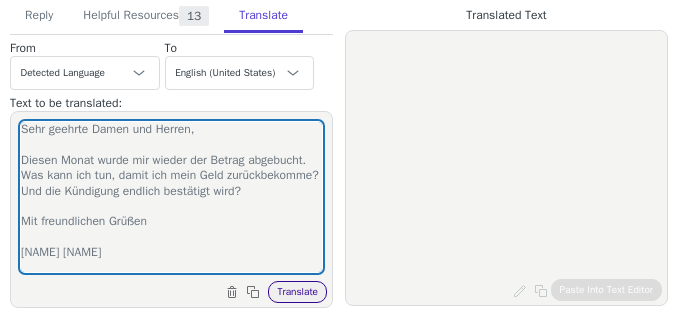 click on "Translate" at bounding box center (297, 292) 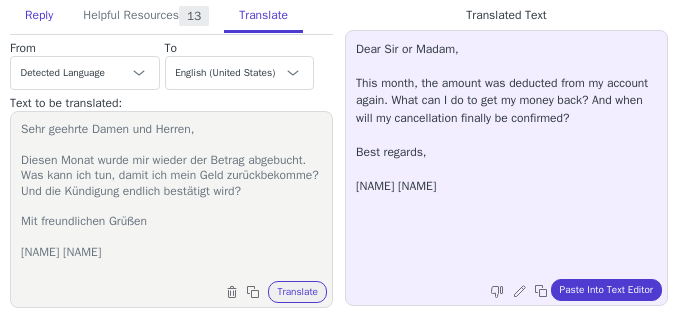 click on "Reply" at bounding box center [39, 16] 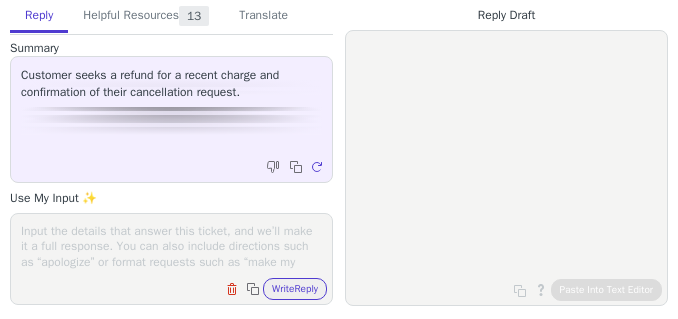 click at bounding box center (171, 246) 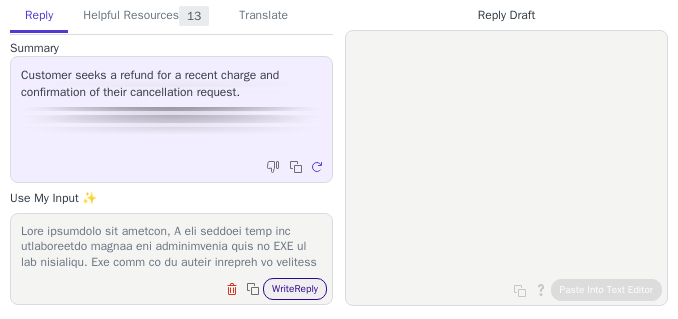 scroll, scrollTop: 463, scrollLeft: 0, axis: vertical 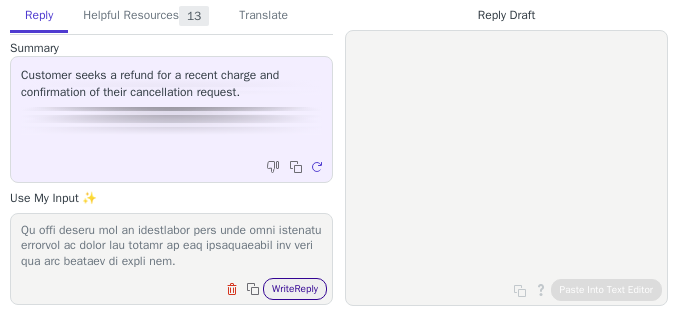 type on "Upon reviewing our records, I can confirm that the cancellation letter was successfully sent to WOW as you requested. Our goal is to assist promptly by ensuring that cancellation requests are handled smoothly for our customers.
Once the cancellation letter has been sent, it is now up to WOW to process your cancellation promptly and accurately. Please understand that we do not have control over the internal processes of other organizations, and we cannot guarantee their actions upon receiving the cancellation letter.
As stated in our Terms and Conditions, our service is limited solely to creating and sending the cancellation letter. We are not involved in the billing or subscription management of third parties such as WOW, which is why we cannot intervene in payment matters.
To ensure transparency and fairness, we have processed the refund of 29.95 and it will take 3-5 business days to reflect on your account.
Please note that if you choose to reverse the payment on your end, our system will automatical..." 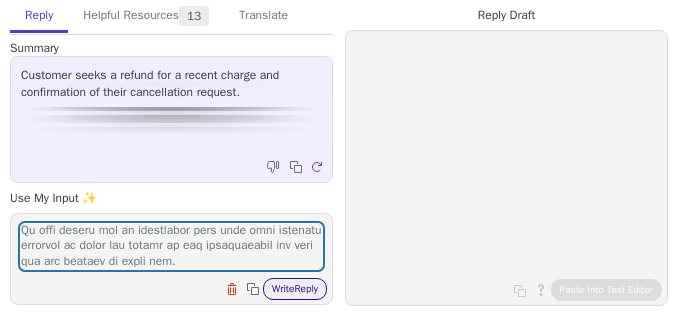 click on "Write  Reply" at bounding box center [295, 289] 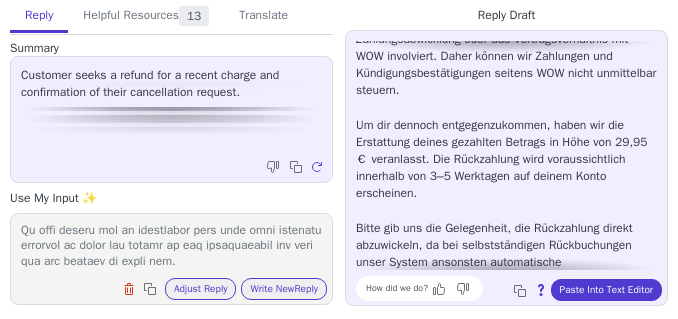 scroll, scrollTop: 0, scrollLeft: 0, axis: both 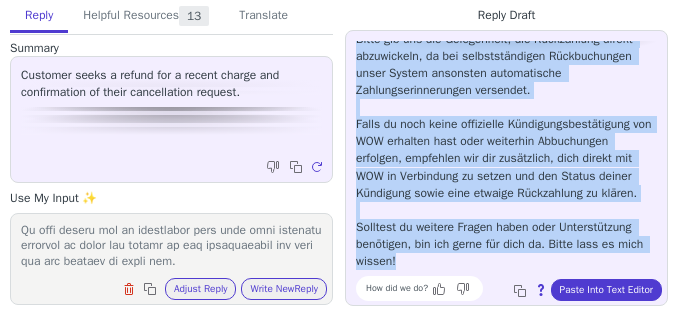 drag, startPoint x: 347, startPoint y: 37, endPoint x: 47, endPoint y: 57, distance: 300.66592 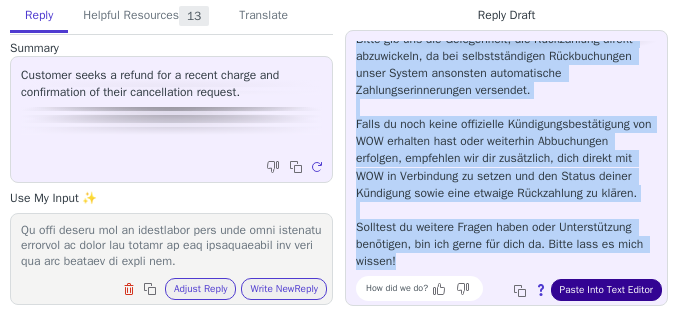 click on "Paste Into Text Editor" at bounding box center (606, 290) 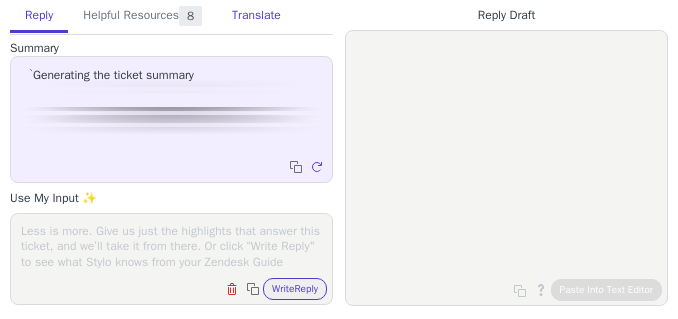 scroll, scrollTop: 0, scrollLeft: 0, axis: both 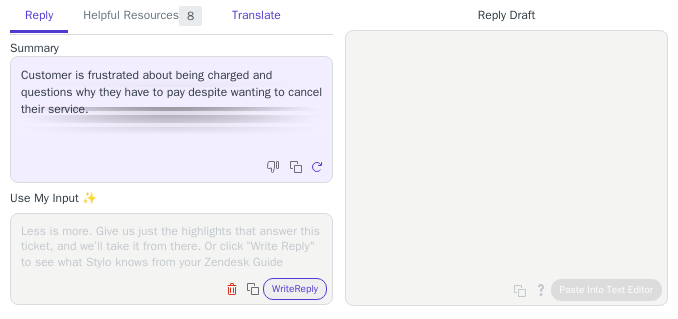 click on "Translate" at bounding box center (256, 16) 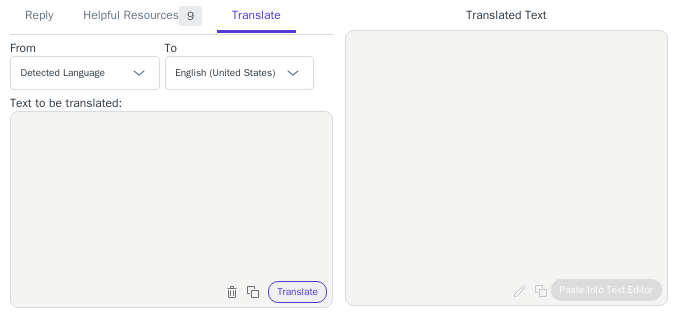 click at bounding box center [171, 197] 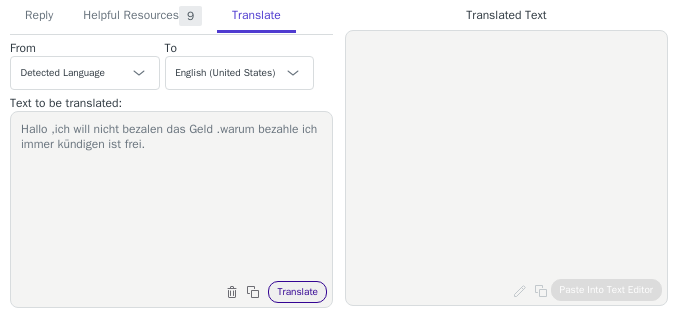 type on "Hallo ,ich will nicht bezalen das Geld .warum bezahle ich immer kündigen ist frei." 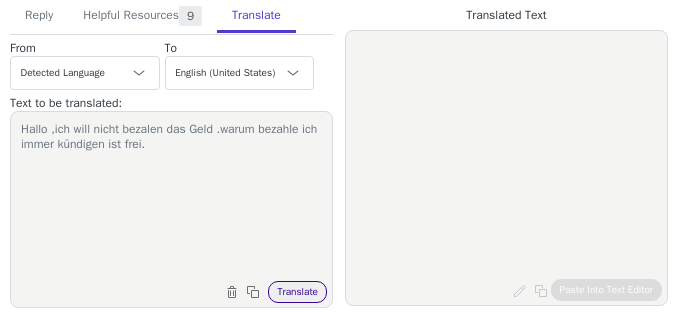 click on "Translate" at bounding box center [297, 292] 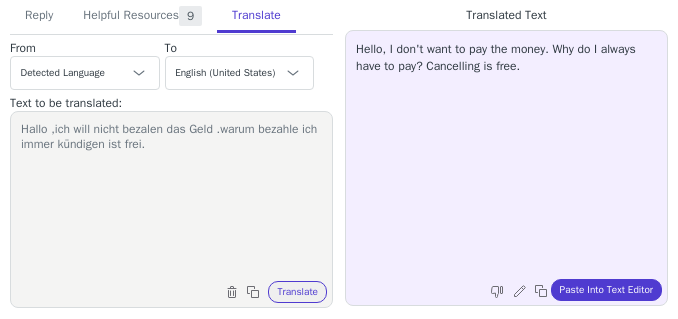 click on "From" at bounding box center (85, 48) 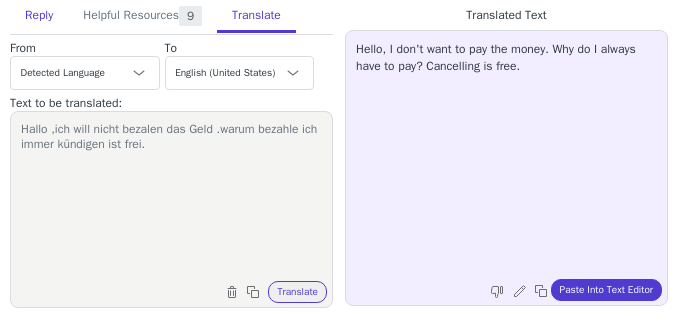 click on "Reply" at bounding box center [39, 16] 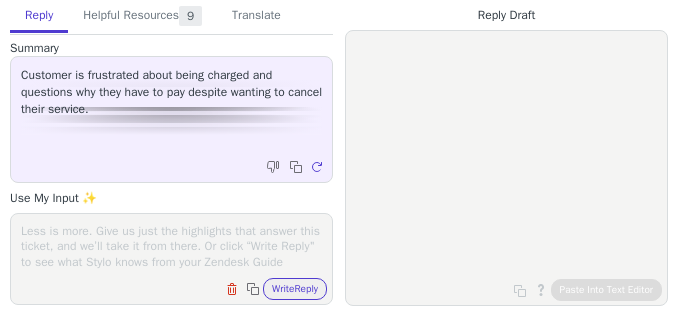 drag, startPoint x: 190, startPoint y: 274, endPoint x: 205, endPoint y: 250, distance: 28.301943 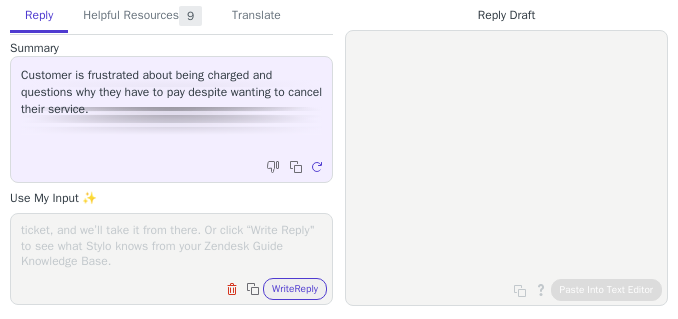 click at bounding box center (171, 246) 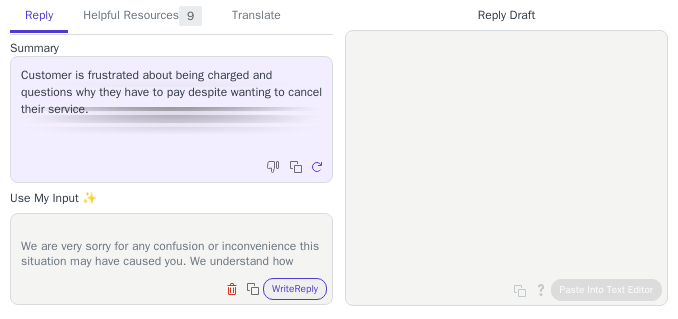 scroll, scrollTop: 355, scrollLeft: 0, axis: vertical 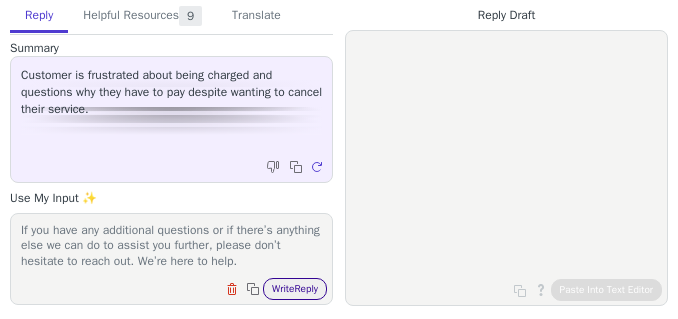 type on "Thank you for reaching out to us.
We are very sorry for any confusion or inconvenience this situation may have caused you. We understand how frustrating it can be when things don’t go as planned, and we genuinely regret any misunderstanding regarding the cancellation process.
At Unsubby, our primary role is to assist with drafting and sending cancellation letters on behalf of our clients. We want to clarify that once a cancellation request is processed, there are costs associated with preparing, printing, and mailing the letter. We apologize if this was not communicated clearly at the outset.
We have taken immediate action and successfully cancel the payment request in our system. Please be assured that you will not incur any charges for this service.
If you have any additional questions or if there’s anything else we can do to assist you further, please don’t hesitate to reach out. We’re here to help." 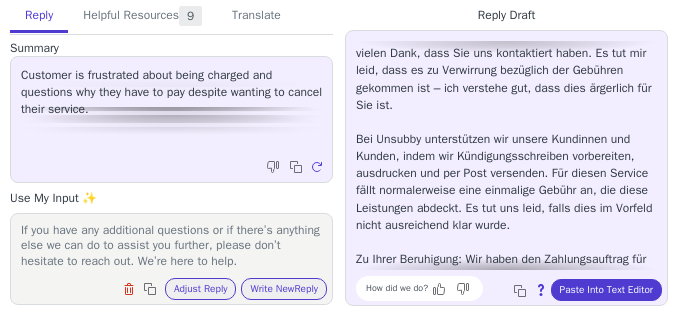 scroll, scrollTop: 0, scrollLeft: 0, axis: both 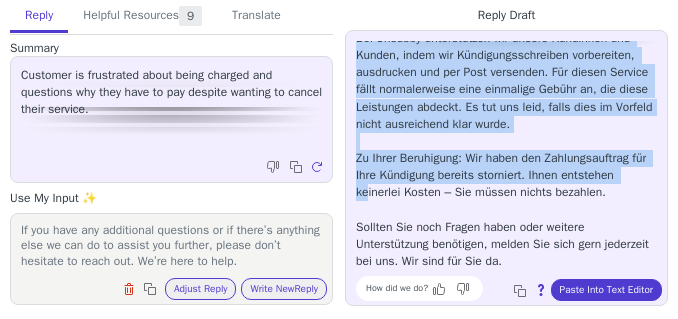 drag, startPoint x: 343, startPoint y: 47, endPoint x: 508, endPoint y: 180, distance: 211.92923 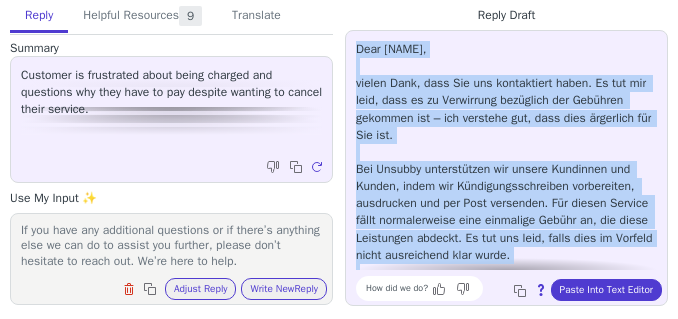 scroll, scrollTop: 165, scrollLeft: 0, axis: vertical 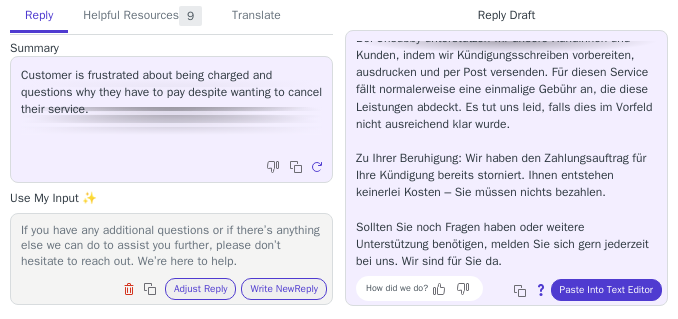click on "Dear Yordanos, vielen Dank, dass Sie uns kontaktiert haben. Es tut mir leid, dass es zu Verwirrung bezüglich der Gebühren gekommen ist – ich verstehe gut, dass dies ärgerlich für Sie ist. Bei Unsubby unterstützen wir unsere Kundinnen und Kunden, indem wir Kündigungsschreiben vorbereiten, ausdrucken und per Post versenden. Für diesen Service fällt normalerweise eine einmalige Gebühr an, die diese Leistungen abdeckt. Es tut uns leid, falls dies im Vorfeld nicht ausreichend klar wurde. Zu Ihrer Beruhigung: Wir haben den Zahlungsauftrag für Ihre Kündigung bereits storniert. Ihnen entstehen keinerlei Kosten – Sie müssen nichts bezahlen. Sollten Sie noch Fragen haben oder weitere Unterstützung benötigen, melden Sie sich gern jederzeit bei uns. Wir sind für Sie da." at bounding box center [506, 90] 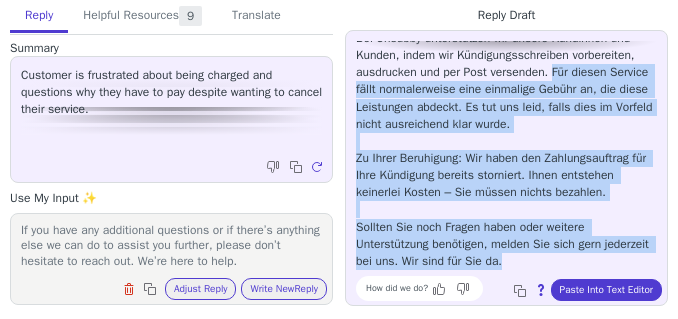 scroll, scrollTop: 0, scrollLeft: 0, axis: both 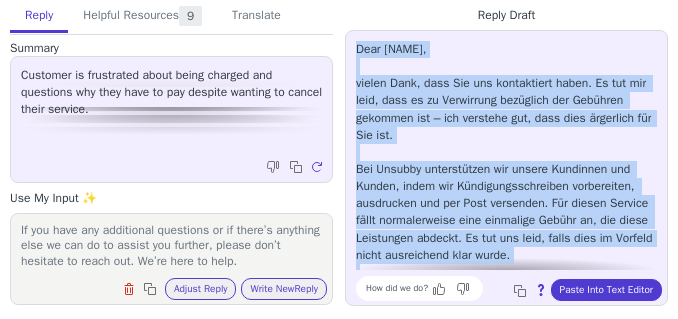drag, startPoint x: 560, startPoint y: 262, endPoint x: 349, endPoint y: 34, distance: 310.65253 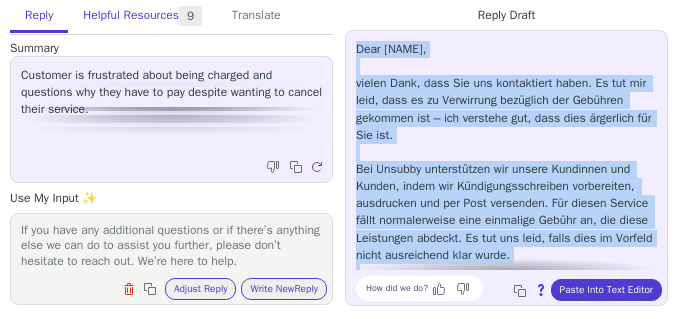 copy on "Dear Yordanos, vielen Dank, dass Sie uns kontaktiert haben. Es tut mir leid, dass es zu Verwirrung bezüglich der Gebühren gekommen ist – ich verstehe gut, dass dies ärgerlich für Sie ist. Bei Unsubby unterstützen wir unsere Kundinnen und Kunden, indem wir Kündigungsschreiben vorbereiten, ausdrucken und per Post versenden. Für diesen Service fällt normalerweise eine einmalige Gebühr an, die diese Leistungen abdeckt. Es tut uns leid, falls dies im Vorfeld nicht ausreichend klar wurde. Zu Ihrer Beruhigung: Wir haben den Zahlungsauftrag für Ihre Kündigung bereits storniert. Ihnen entstehen keinerlei Kosten – Sie müssen nichts bezahlen. Sollten Sie noch Fragen haben oder weitere Unterstützung benötigen, melden Sie sich gern jederzeit bei uns. Wir sind für Sie da." 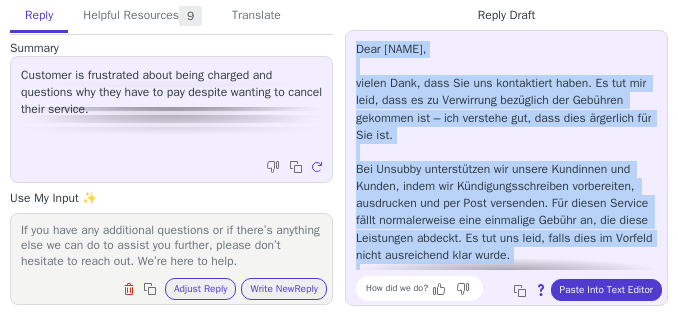 drag, startPoint x: 497, startPoint y: 145, endPoint x: 421, endPoint y: 97, distance: 89.88882 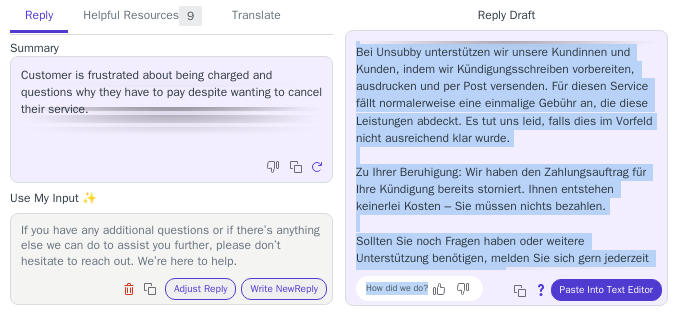 scroll, scrollTop: 165, scrollLeft: 0, axis: vertical 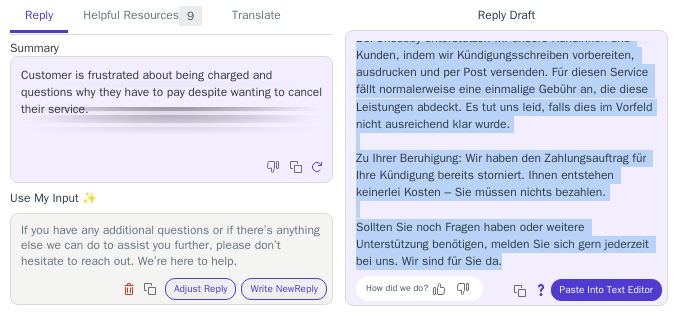 drag, startPoint x: 353, startPoint y: 52, endPoint x: 59, endPoint y: 118, distance: 301.3171 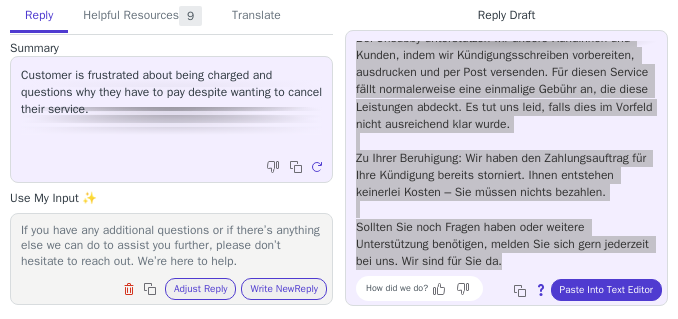 scroll, scrollTop: 0, scrollLeft: 0, axis: both 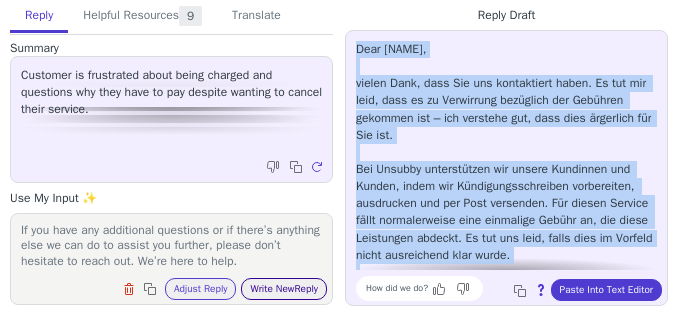 click on "Write New  Reply" at bounding box center (284, 289) 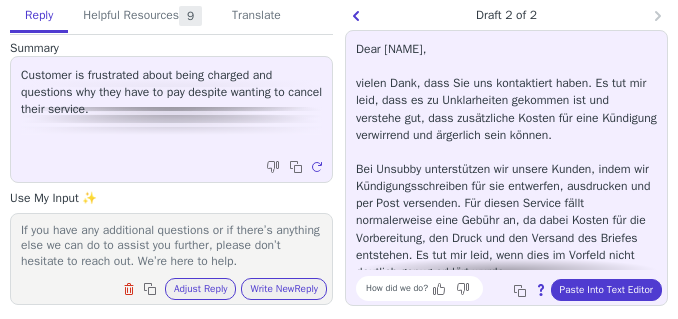 click on "Dear Yordanos, vielen Dank, dass Sie uns kontaktiert haben. Es tut mir leid, dass es zu Unklarheiten gekommen ist und verstehe gut, dass zusätzliche Kosten für eine Kündigung verwirrend und ärgerlich sein können. Bei Unsubby unterstützen wir unsere Kunden, indem wir Kündigungsschreiben für sie entwerfen, ausdrucken und per Post versenden. Für diesen Service fällt normalerweise eine Gebühr an, da dabei Kosten für die Vorbereitung, den Druck und den Versand des Briefes entstehen. Es tut mir leid, wenn dies im Vorfeld nicht deutlich genug erklärt wurde. Wir haben Ihre Anfrage geprüft und die Zahlung in unserem System storniert, sodass für Sie keine Kosten anfallen werden. Falls Sie noch weitere Fragen haben oder wir Sie in anderer Weise unterstützen können, melden Sie sich bitte jederzeit gern bei uns. Wir helfen Ihnen gerne weiter." at bounding box center (506, 238) 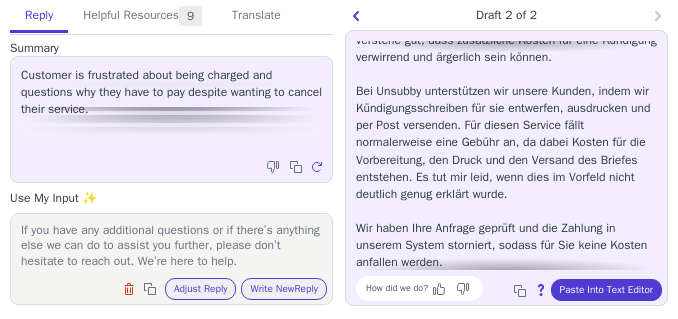 scroll, scrollTop: 0, scrollLeft: 0, axis: both 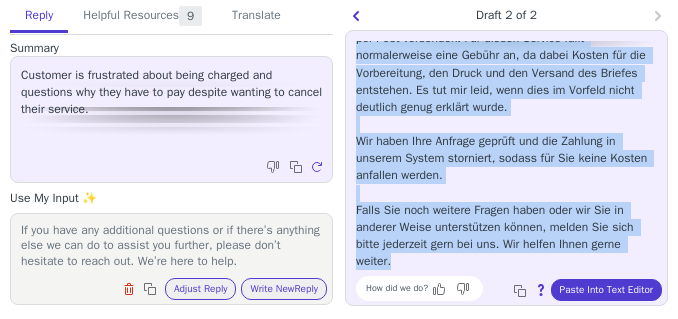 drag, startPoint x: 403, startPoint y: 67, endPoint x: 492, endPoint y: 262, distance: 214.35017 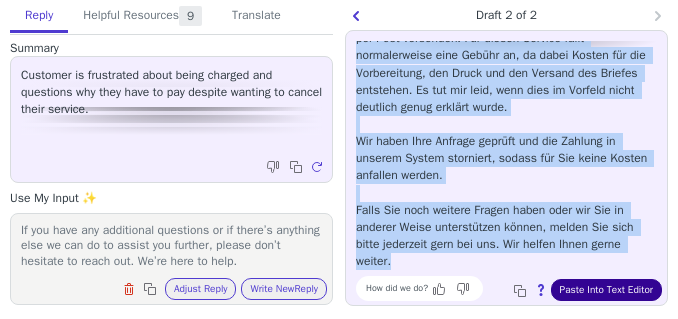 click on "Paste Into Text Editor" at bounding box center [606, 290] 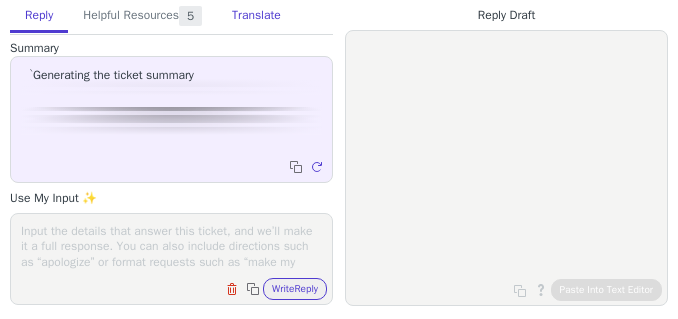 scroll, scrollTop: 0, scrollLeft: 0, axis: both 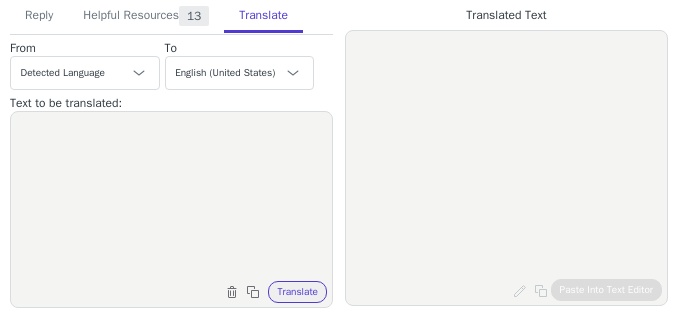 click at bounding box center [171, 197] 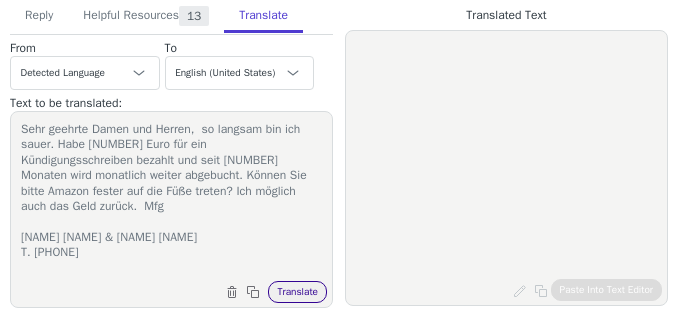 type on "Sehr geehrte Damen und Herren,  so langsam bin ich sauer. Habe 30 Euro für ein Kündigungsschreiben bezahlt und seit 3 Monaten wird monatlich weiter abgebucht. Können Sie bitte Amazon fester auf die Füße treten? Ich möglich auch das Geld zurück.  Mfg
Helma Schulz & Ingo Kühne
T. 02154-938 5416" 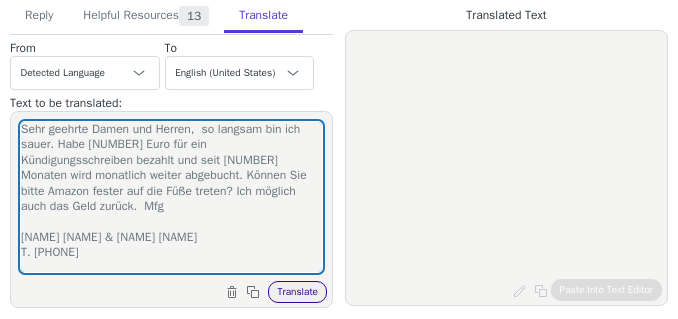 click on "Translate" at bounding box center [297, 292] 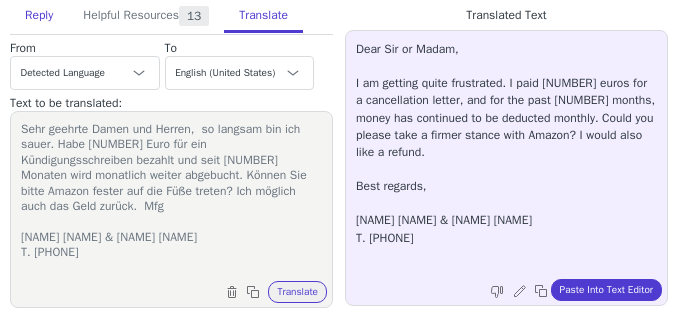 click on "Reply" at bounding box center [39, 16] 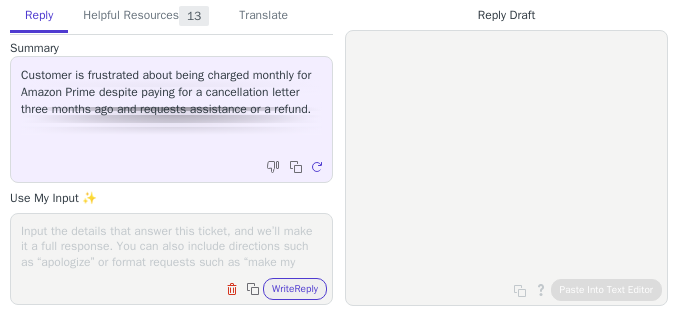 click at bounding box center [171, 246] 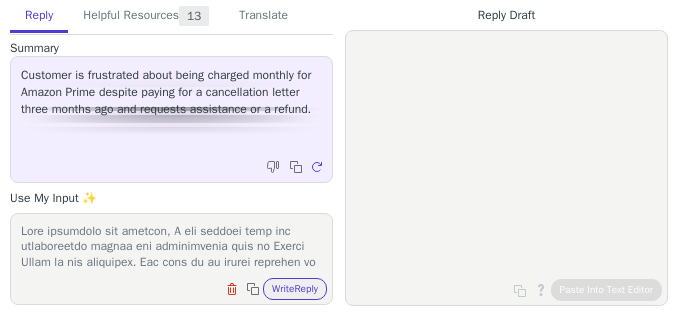 scroll, scrollTop: 463, scrollLeft: 0, axis: vertical 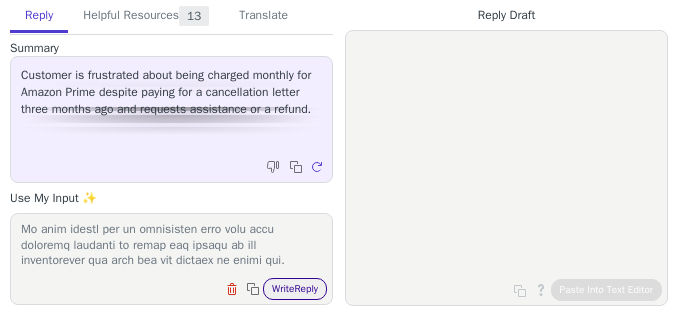 type on "Upon reviewing our records, I can confirm that the cancellation letter was successfully sent to Amazon Prime as you requested. Our goal is to assist promptly by ensuring that cancellation requests are handled smoothly for our customers.
Once the cancellation letter has been sent, it is now up to Amazon Prime to process your cancellation promptly and accurately. Please understand that we do not have control over the internal processes of other organizations, and we cannot guarantee their actions upon receiving the cancellation letter.
As stated in our Terms and Conditions, our service is limited solely to creating and sending the cancellation letter. We are not involved in the billing or subscription management of third parties such as Amazon Prime, which is why we cannot intervene in payment matters.
To ensure transparency and fairness, we have processed the refund of 29.95 and it will take 3-5 business days to reflect on your account.
Please note that if you choose to reverse the payment on your end, ..." 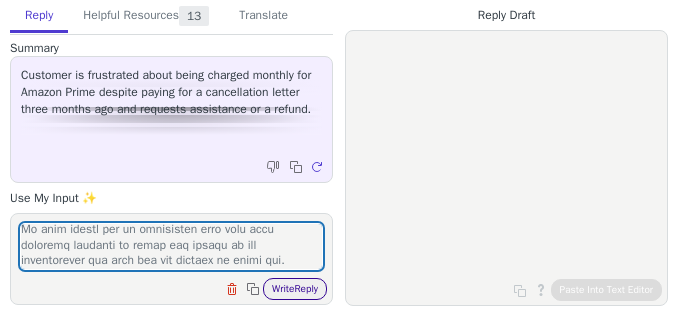 click on "Write  Reply" at bounding box center (295, 289) 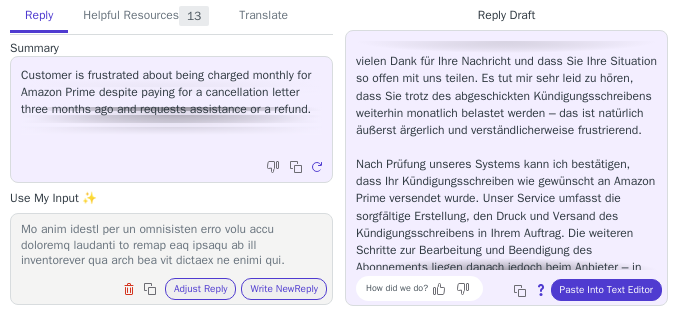 scroll, scrollTop: 0, scrollLeft: 0, axis: both 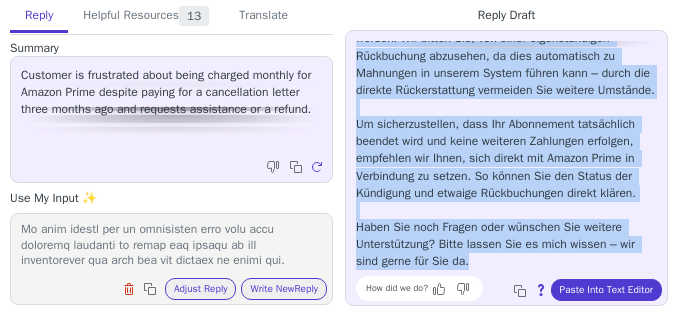drag, startPoint x: 352, startPoint y: 49, endPoint x: 58, endPoint y: 50, distance: 294.0017 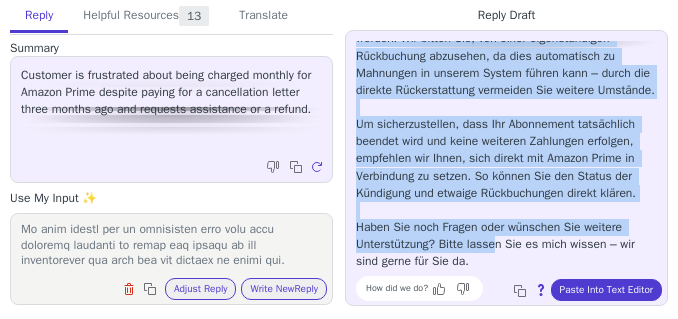 copy on "Dear Helma, vielen Dank für Ihre Nachricht und dass Sie Ihre Situation so offen mit uns teilen. Es tut mir sehr leid zu hören, dass Sie trotz des abgeschickten Kündigungsschreibens weiterhin monatlich belastet werden – das ist natürlich äußerst ärgerlich und verständlicherweise frustrierend. Nach Prüfung unseres Systems kann ich bestätigen, dass Ihr Kündigungsschreiben wie gewünscht an Amazon Prime versendet wurde. Unser Service umfasst die sorgfältige Erstellung, den Druck und Versand des Kündigungsschreibens in Ihrem Auftrag. Die weiteren Schritte zur Bearbeitung und Beendigung des Abonnements liegen danach jedoch beim Anbieter – in diesem Fall Amazon Prime. Leider haben wir keinen Einfluss auf deren interne Prozesse oder Abrechnung und können daher nicht direkt eingreifen. Wir bedauern sehr, dass es zu Schwierigkeiten kam, und möchten Sie an dieser Stelle unterstützen: Die Erstattung Ihrer Zahlung in Höhe von 29,95 € ist bereits veranlasst und sollte in den nächsten 3–5 Werktagen Ihrem Konto gutgeschrie..." 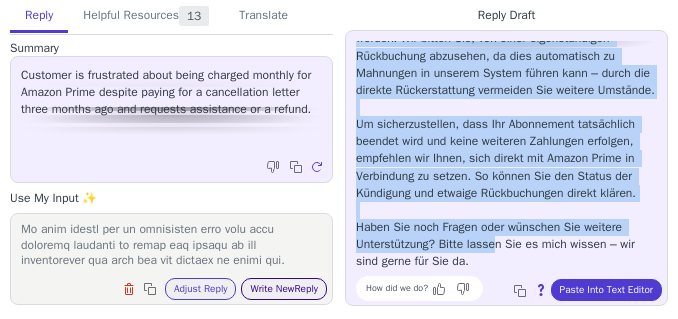 click on "Write New  Reply" at bounding box center (284, 289) 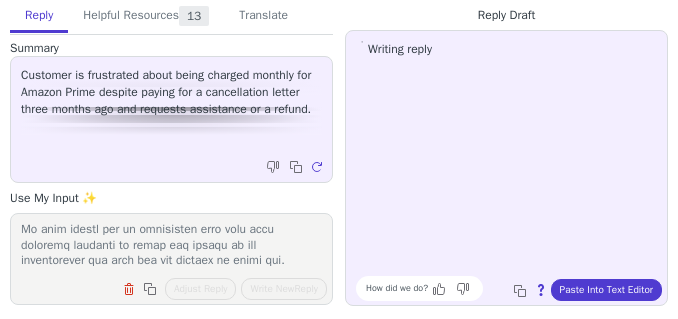scroll, scrollTop: 0, scrollLeft: 0, axis: both 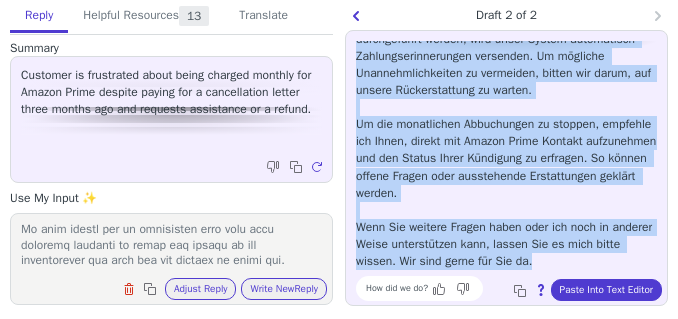 drag, startPoint x: 356, startPoint y: 53, endPoint x: 582, endPoint y: 267, distance: 311.24268 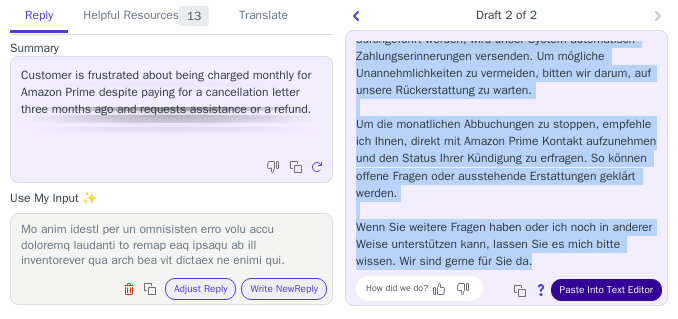 click on "Paste Into Text Editor" at bounding box center [606, 290] 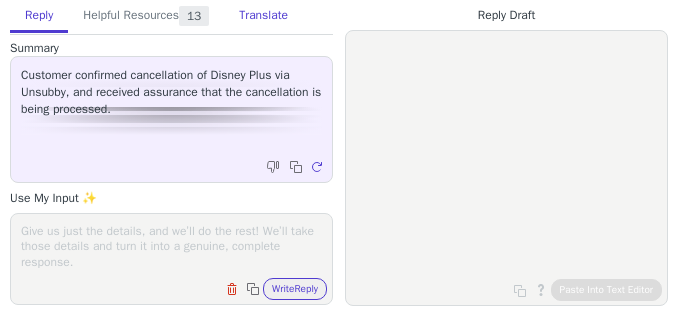 scroll, scrollTop: 0, scrollLeft: 0, axis: both 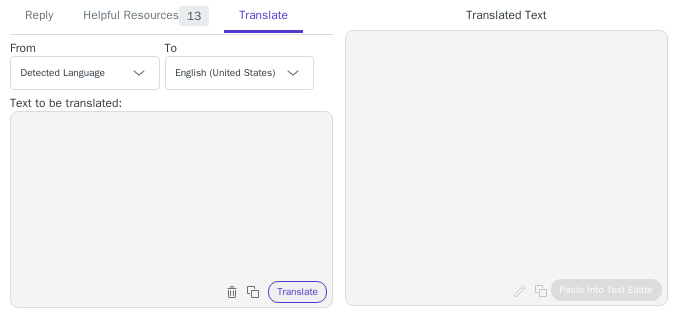 click at bounding box center [171, 197] 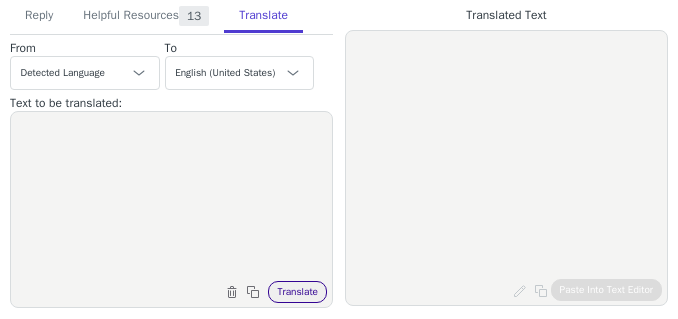 paste on "Ich kündige hiermit Unsubby
Mit freundlichen Grüßen" 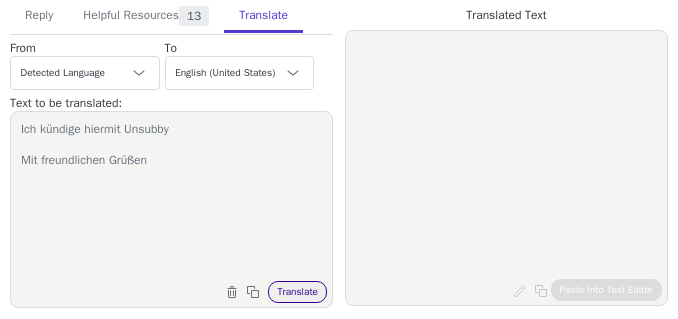 type on "Ich kündige hiermit Unsubby
Mit freundlichen Grüßen" 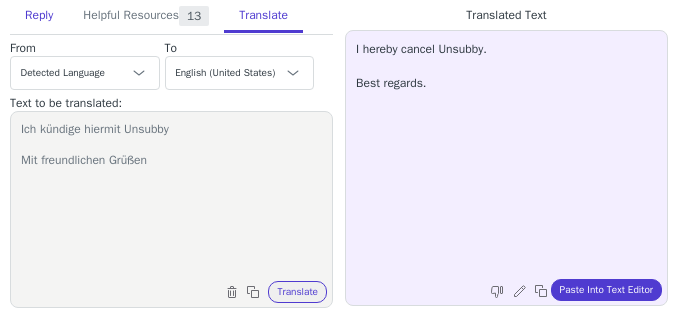 click on "Reply" at bounding box center [39, 16] 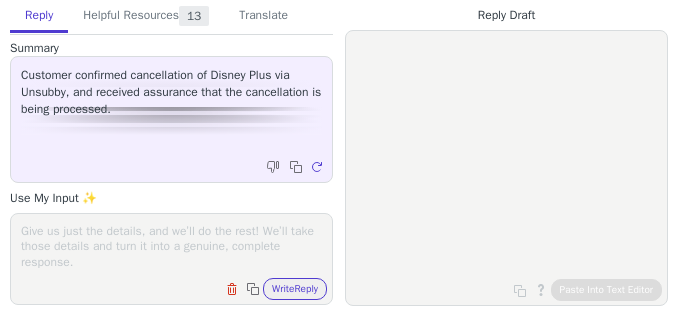 click at bounding box center [171, 246] 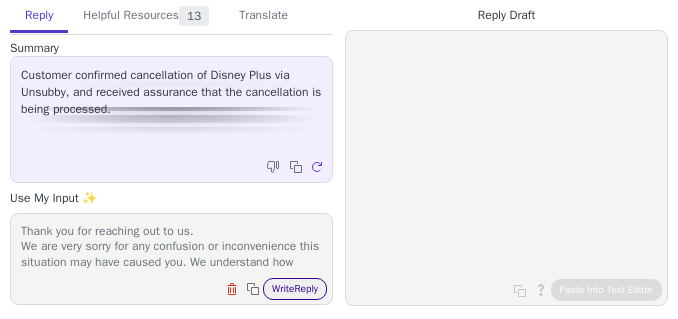 scroll, scrollTop: 279, scrollLeft: 0, axis: vertical 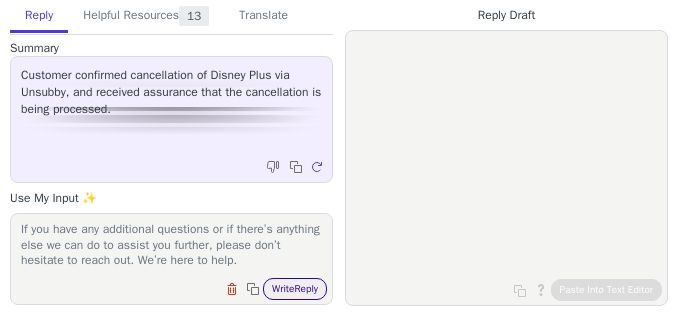 type on "Thank you for reaching out to us.
We are very sorry for any confusion or inconvenience this situation may have caused you. We understand how frustrating it can be when things don’t go as planned, and we genuinely regret any misunderstanding regarding the cancellation process.
At Unsubby, our primary role is to assist with drafting and sending cancellation letters on behalf of our clients. We want to clarify that once a cancellation request is processed, there are costs associated with preparing, printing, and mailing the letter. We apologize if this was not communicated clearly at the outset.
We have taken immediate action and successfully cancel the payment request in our system. Please be assured that you will not incur any charges for this service.
If you have any additional questions or if there’s anything else we can do to assist you further, please don’t hesitate to reach out. We’re here to help." 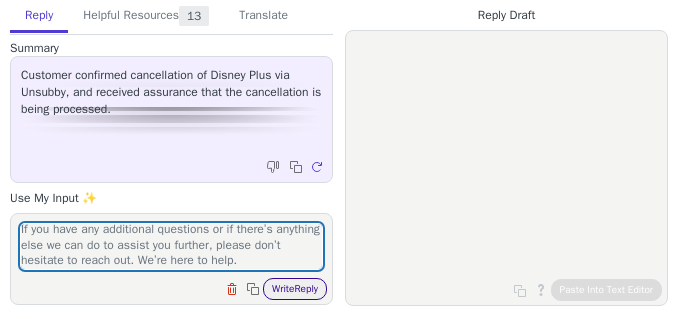 click on "Write  Reply" at bounding box center [295, 289] 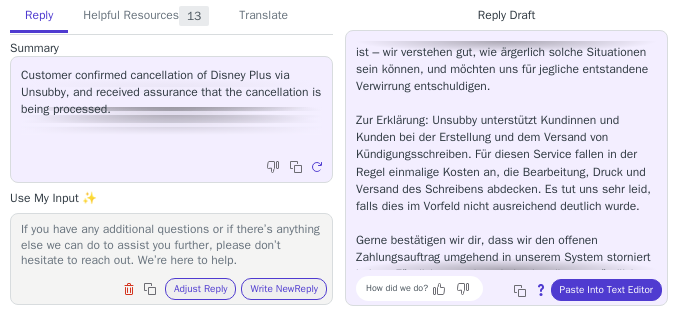 scroll, scrollTop: 0, scrollLeft: 0, axis: both 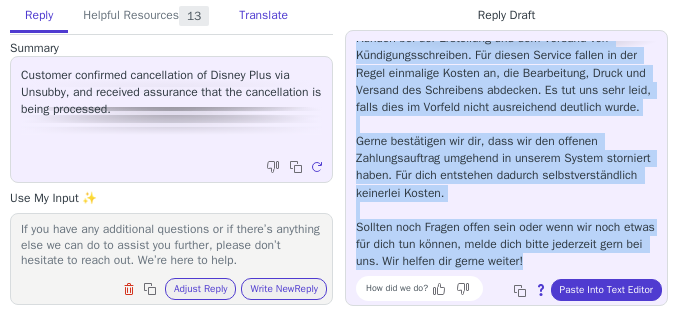drag, startPoint x: 346, startPoint y: 44, endPoint x: 262, endPoint y: 19, distance: 87.64131 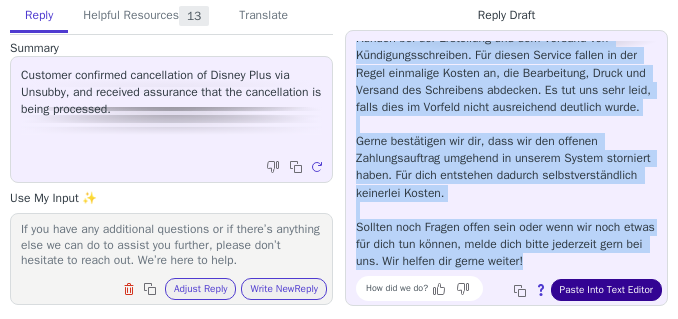 click on "Paste Into Text Editor" at bounding box center (606, 290) 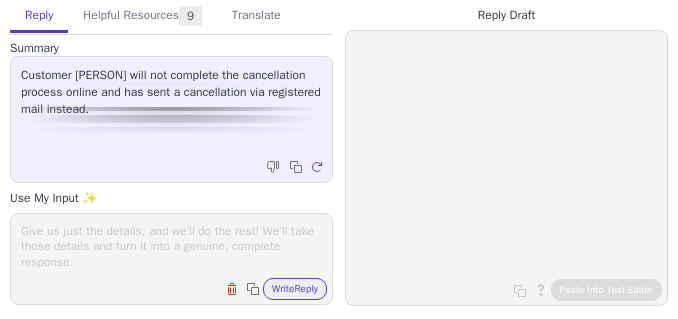 scroll, scrollTop: 0, scrollLeft: 0, axis: both 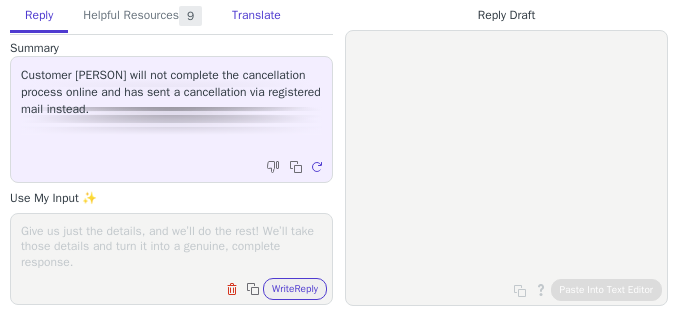 click on "Translate" at bounding box center (256, 16) 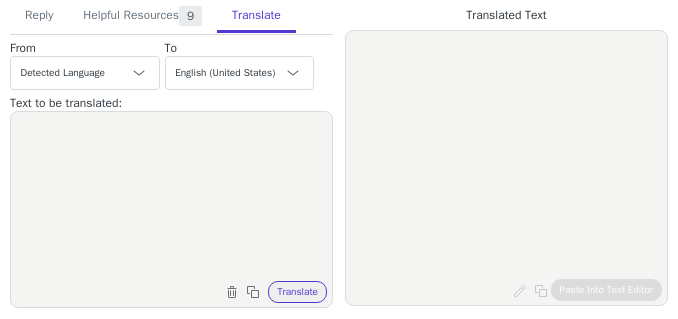 click at bounding box center [171, 197] 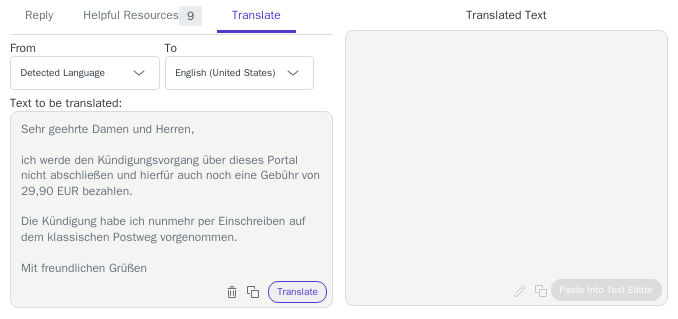 scroll, scrollTop: 19, scrollLeft: 0, axis: vertical 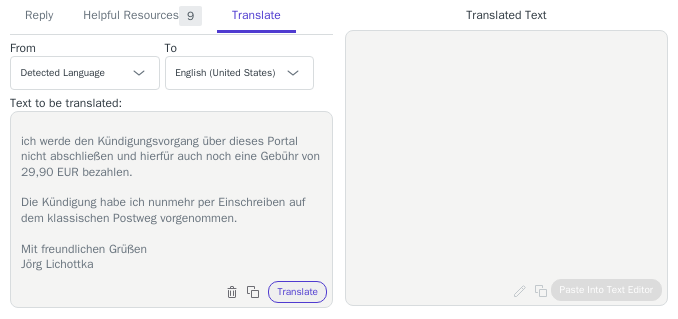 type on "Sehr geehrte Damen und Herren,
ich werde den Kündigungsvorgang über dieses Portal nicht abschließen und hierfür auch noch eine Gebühr von 29,90 EUR bezahlen.
Die Kündigung habe ich nunmehr per Einschreiben auf dem klassischen Postweg vorgenommen.
Mit freundlichen Grüßen
Jörg Lichottka" 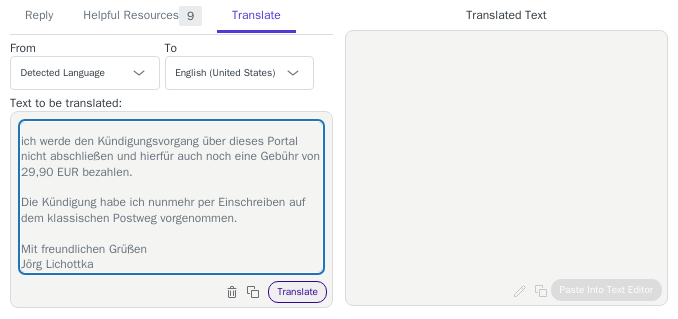 click on "Translate" at bounding box center [297, 292] 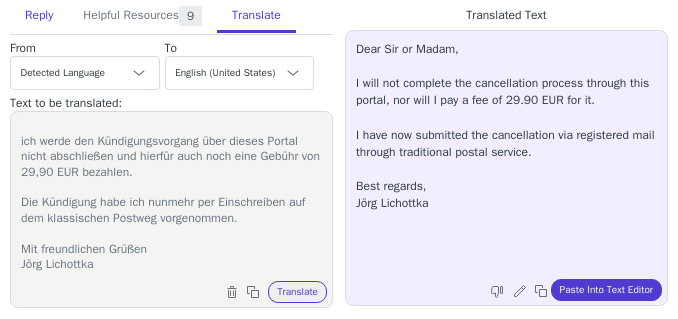 click on "Reply" at bounding box center [39, 16] 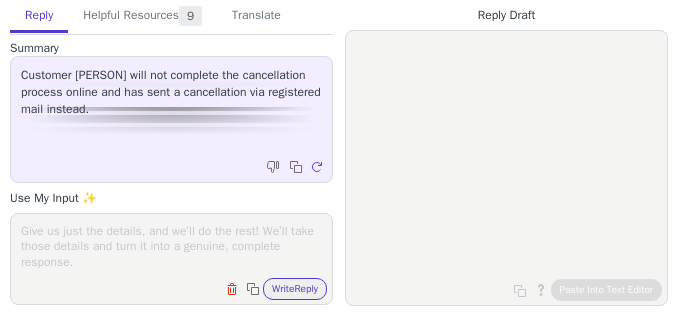 click at bounding box center [171, 246] 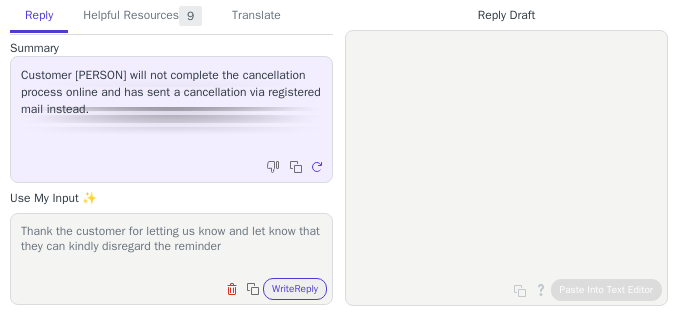 type on "Thank the customer for letting us know and let know that they can kindly disregard the reminder" 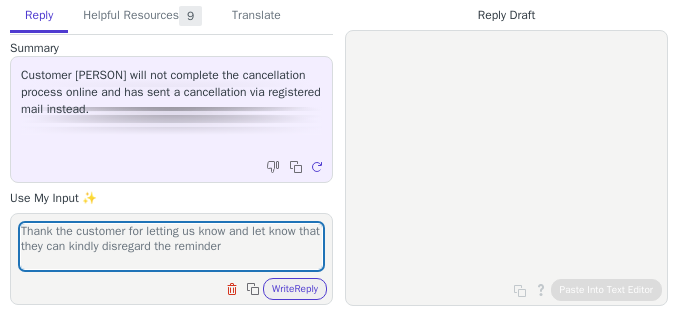 drag, startPoint x: 286, startPoint y: 283, endPoint x: 16, endPoint y: 295, distance: 270.26654 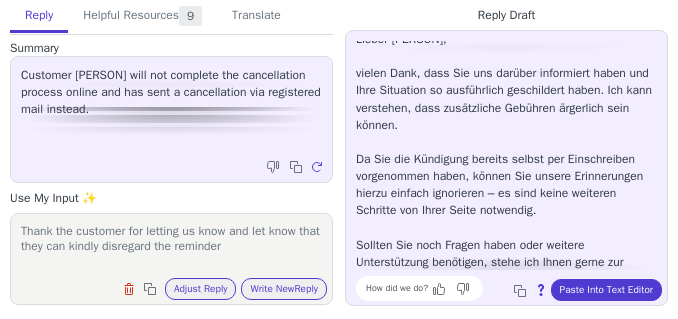 scroll, scrollTop: 0, scrollLeft: 0, axis: both 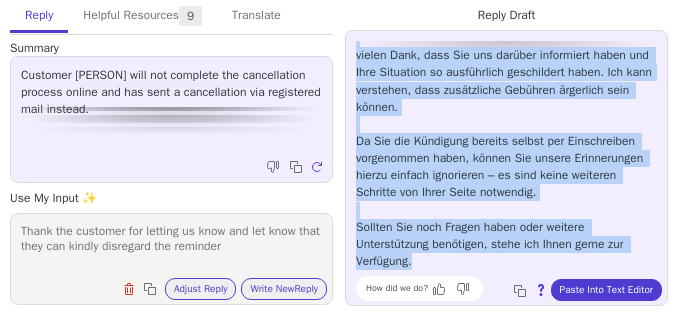 drag, startPoint x: 350, startPoint y: 44, endPoint x: 46, endPoint y: 127, distance: 315.12695 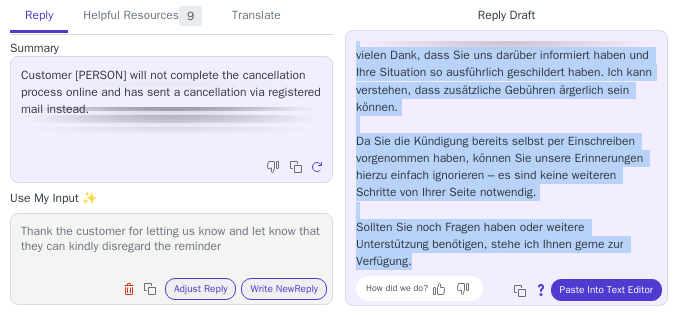 copy on "Lieber [PERSON], vielen Dank, dass Sie uns darüber informiert haben und Ihre Situation so ausführlich geschildert haben. Ich kann verstehen, dass zusätzliche Gebühren ärgerlich sein können. Da Sie die Kündigung bereits selbst per Einschreiben vorgenommen haben, können Sie unsere Erinnerungen hierzu einfach ignorieren – es sind keine weiteren Schritte von Ihrer Seite notwendig. Sollten Sie noch Fragen haben oder weitere Unterstützung benötigen, stehe ich Ihnen gerne zur Verfügung." 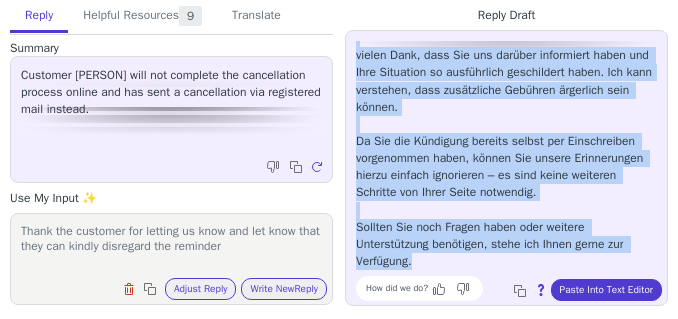 click on "Lieber [PERSON], vielen Dank, dass Sie uns darüber informiert haben und Ihre Situation so ausführlich geschildert haben. Ich kann verstehen, dass zusätzliche Gebühren ärgerlich sein können. Da Sie die Kündigung bereits selbst per Einschreiben vorgenommen haben, können Sie unsere Erinnerungen hierzu einfach ignorieren – es sind keine weiteren Schritte von Ihrer Seite notwendig. Sollten Sie noch Fragen haben oder weitere Unterstützung benötigen, stehe ich Ihnen gerne zur Verfügung." at bounding box center [506, 141] 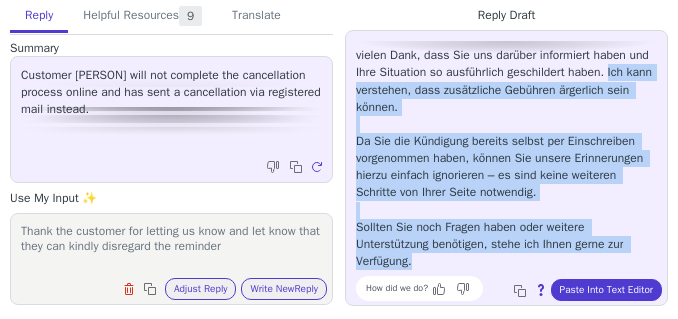 scroll, scrollTop: 0, scrollLeft: 0, axis: both 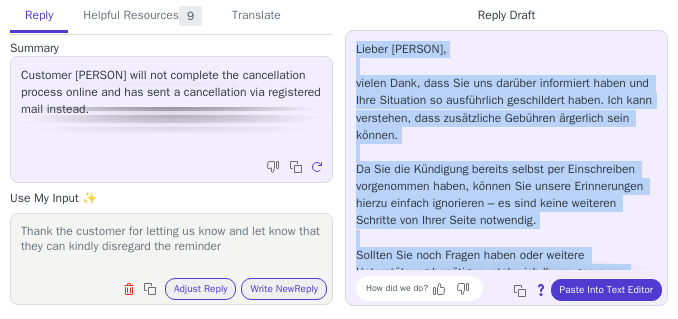 drag, startPoint x: 421, startPoint y: 262, endPoint x: 354, endPoint y: 48, distance: 224.24316 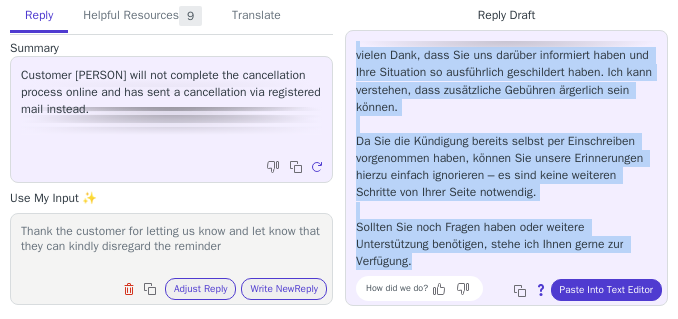scroll, scrollTop: 45, scrollLeft: 0, axis: vertical 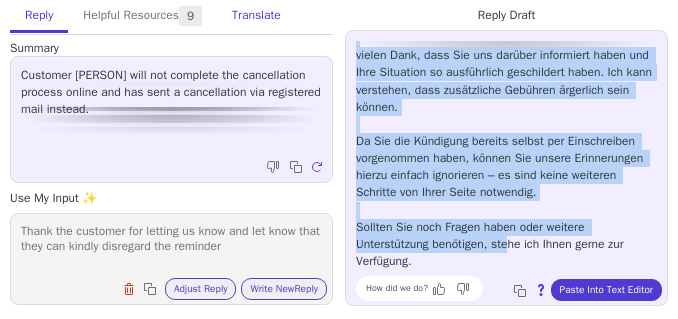 copy on "Lieber [PERSON], vielen Dank, dass Sie uns darüber informiert haben und Ihre Situation so ausführlich geschildert haben. Ich kann verstehen, dass zusätzliche Gebühren ärgerlich sein können. Da Sie die Kündigung bereits selbst per Einschreiben vorgenommen haben, können Sie unsere Erinnerungen hierzu einfach ignorieren – es sind keine weiteren Schritte von Ihrer Seite notwendig. Sollten Sie noch Fragen haben oder weitere Unterstützung benötigen, ste" 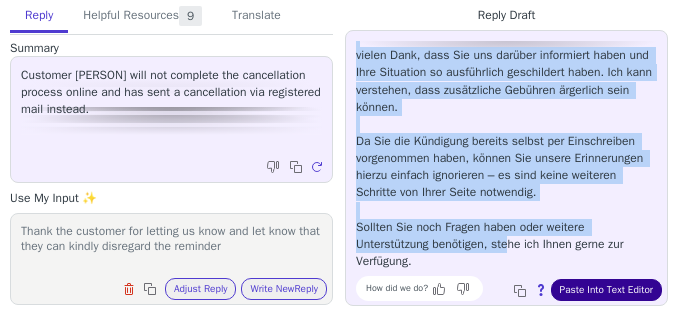 click on "Paste Into Text Editor" at bounding box center [606, 290] 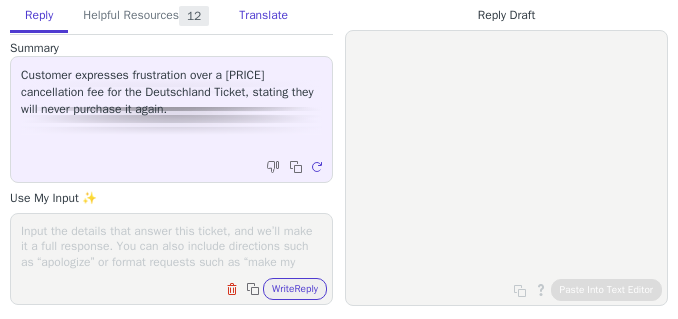 scroll, scrollTop: 0, scrollLeft: 0, axis: both 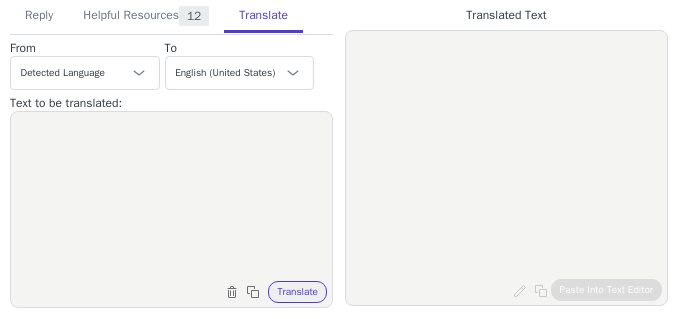 click at bounding box center [171, 197] 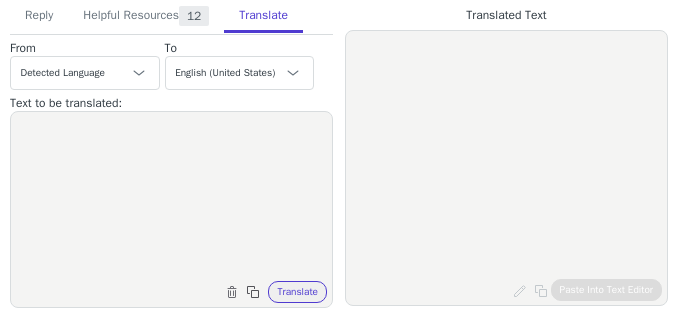 paste on "Hallo zusammen,
30 Euro für die Kündigung des Deutschland Tickets ist eine Frechheit!!!!!!
Werde ich NIE mehr kaufen !!!" 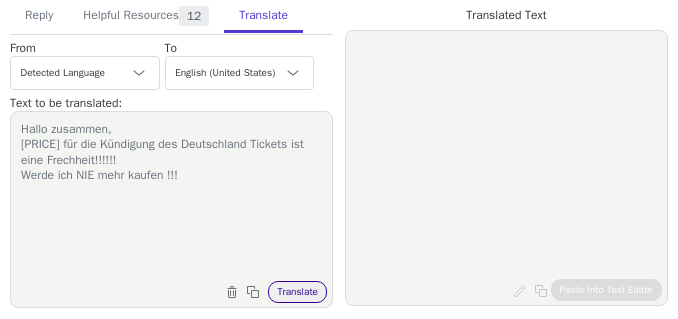 type on "Hallo zusammen,
30 Euro für die Kündigung des Deutschland Tickets ist eine Frechheit!!!!!!
Werde ich NIE mehr kaufen !!!" 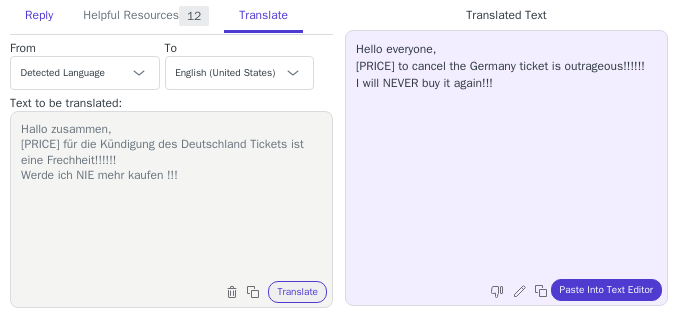 click on "Reply" at bounding box center [39, 16] 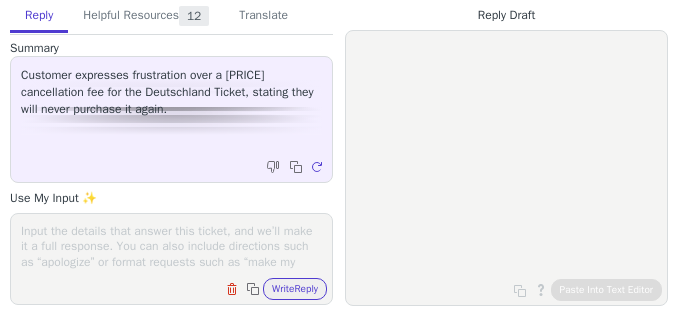 click at bounding box center [171, 246] 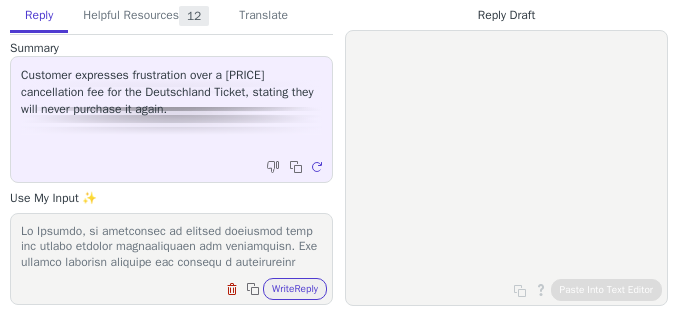 scroll, scrollTop: 355, scrollLeft: 0, axis: vertical 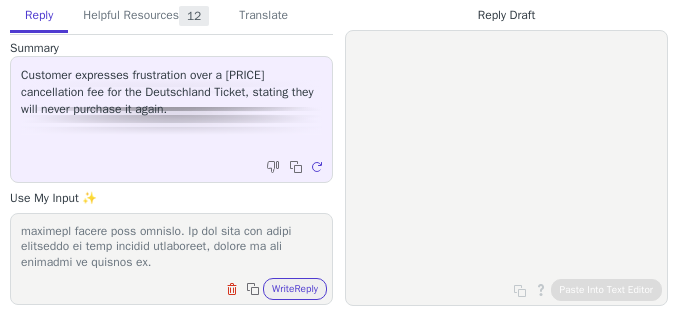 type on "At Unsubby, we specialize in helping customers like you cancel various subscriptions and memberships. Our service includes drafting and sending a cancellation letter on your behalf. Please note that we are not the service provider, but we can assist in terminating your subscription.
There is a one-time fee of €29.95 for our service, which covers the creation, printing, and mailing of your cancellation letter.
You recently used our service Unsubby to create a cancellation letter and have it sent to Deutschland-Ticket. There is a one-time fee of €29.95 for this service. These costs cover the creation, printing, and postage of your cancellation letter via postal mail.
We have received your cancellation order for Deutschland-Ticket. Upon checking our system, I can confirm that it is now being processed.
We understand how important it is to manage your subscriptions efficiently, and we appreciate your patience during this process. If you have any other questions or need further assistance, please do not hes..." 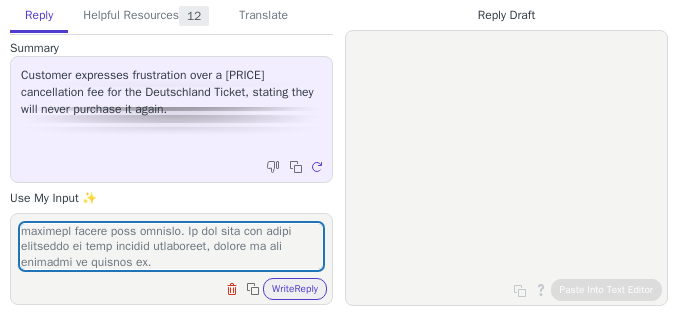 click on "Clear field Copy to clipboard Write  Reply" at bounding box center (181, 287) 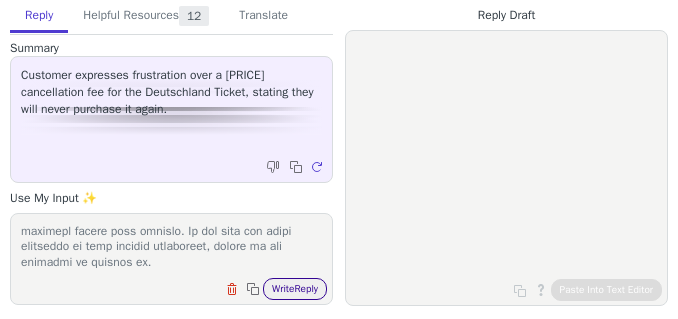 click on "Write  Reply" at bounding box center (295, 289) 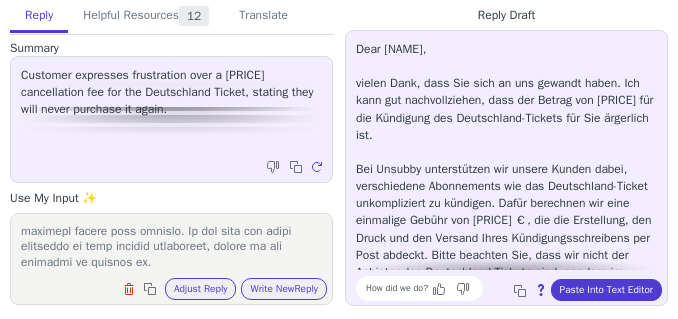 click on "Dear Inge, vielen Dank, dass Sie sich an uns gewandt haben. Ich kann gut nachvollziehen, dass Sie über die Höhe der Gebühr verärgert sind – das ist verständlich. Bei Unsubby unterstützen wir unsere Kunden dabei, verschiedene Abonnements wie das Deutschland-Ticket unkompliziert zu kündigen. Dafür berechnen wir eine einmalige Gebühr von 29,95 €, die die Erstellung, den Druck und den Versand Ihres Kündigungsschreibens per Post abdeckt. Bitte beachten Sie, dass wir nicht der Anbieter des Deutschland-Tickets sind, sondern im Auftrag kündigen, um Ihnen Zeit und Aufwand zu ersparen. Wir haben Ihren Auftrag zur Kündigung Ihres Deutschland-Tickets erhalten und bearbeiten diesen aktuell. Falls Sie weitere Fragen haben oder zusätzliche Unterstützung wünschen, können Sie sich jederzeit gerne bei uns melden – wir helfen Ihnen gerne weiter." at bounding box center (506, 229) 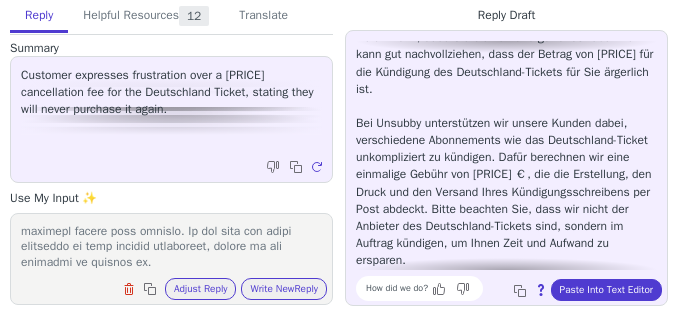 scroll, scrollTop: 0, scrollLeft: 0, axis: both 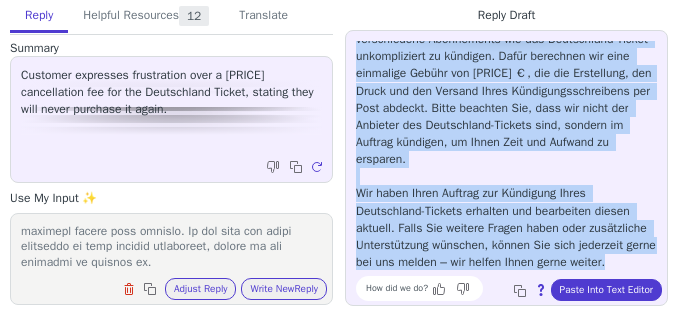 drag, startPoint x: 355, startPoint y: 52, endPoint x: 513, endPoint y: 265, distance: 265.2037 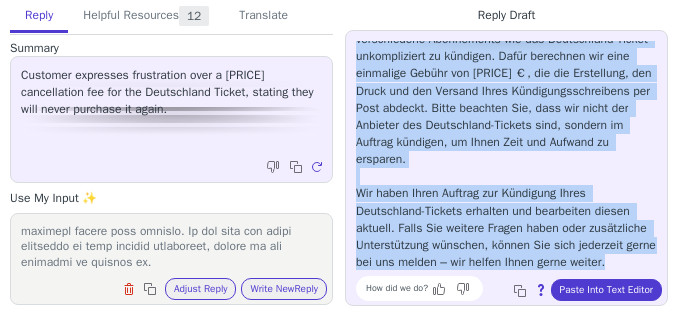 copy on "Dear Inge, vielen Dank, dass Sie sich an uns gewandt haben. Ich kann gut nachvollziehen, dass Sie über die Höhe der Gebühr verärgert sind – das ist verständlich. Bei Unsubby unterstützen wir unsere Kunden dabei, verschiedene Abonnements wie das Deutschland-Ticket unkompliziert zu kündigen. Dafür berechnen wir eine einmalige Gebühr von 29,95 €, die die Erstellung, den Druck und den Versand Ihres Kündigungsschreibens per Post abdeckt. Bitte beachten Sie, dass wir nicht der Anbieter des Deutschland-Tickets sind, sondern im Auftrag kündigen, um Ihnen Zeit und Aufwand zu ersparen. Wir haben Ihren Auftrag zur Kündigung Ihres Deutschland-Tickets erhalten und bearbeiten diesen aktuell. Falls Sie weitere Fragen haben oder zusätzliche Unterstützung wünschen, können Sie sich jederzeit gerne bei uns melden – wir helfen Ihnen gerne weiter." 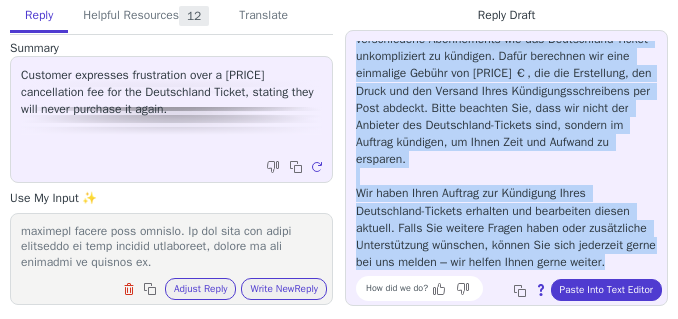 drag, startPoint x: 593, startPoint y: 286, endPoint x: 556, endPoint y: 260, distance: 45.221676 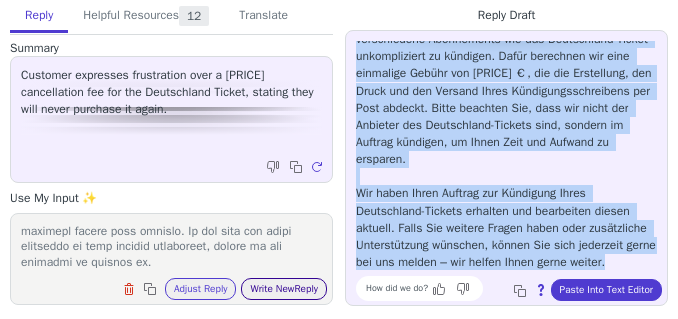 click on "Write New  Reply" at bounding box center [284, 289] 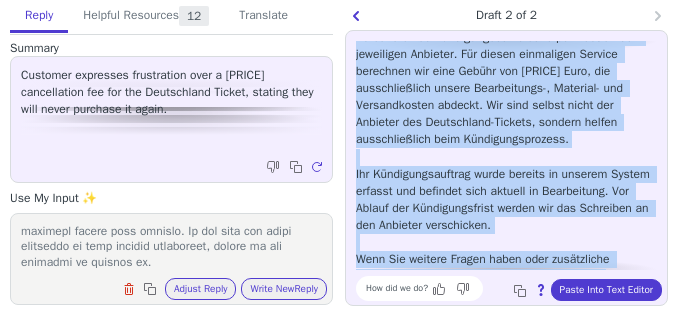 scroll, scrollTop: 250, scrollLeft: 0, axis: vertical 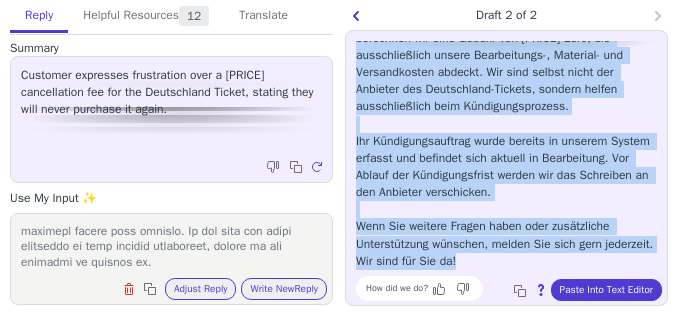 drag, startPoint x: 353, startPoint y: 49, endPoint x: 552, endPoint y: 264, distance: 292.96075 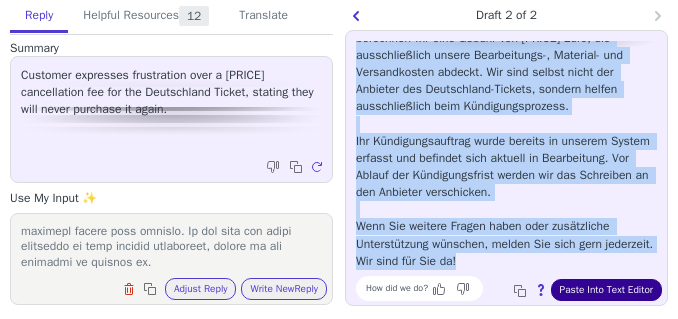 click on "Paste Into Text Editor" at bounding box center (606, 290) 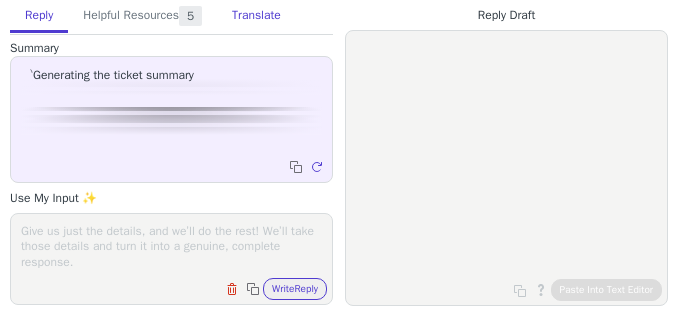 scroll, scrollTop: 0, scrollLeft: 0, axis: both 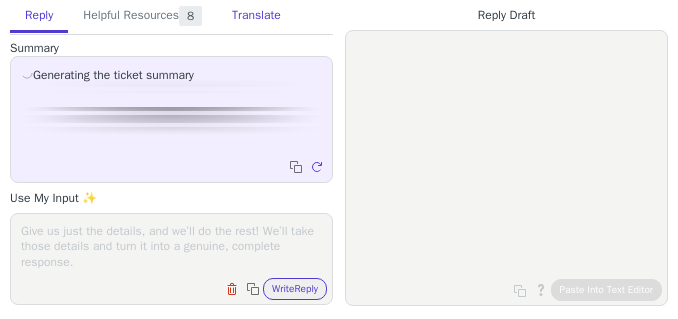 click on "Translate" at bounding box center [256, 16] 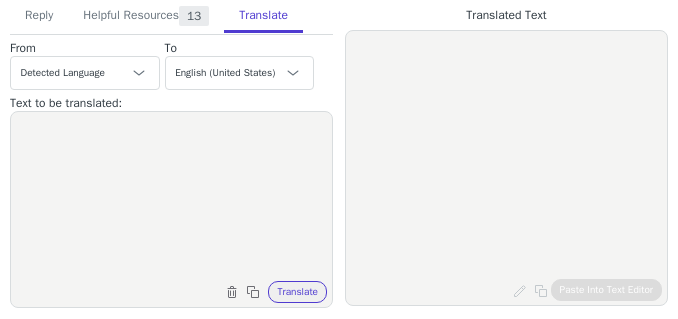 click at bounding box center (171, 197) 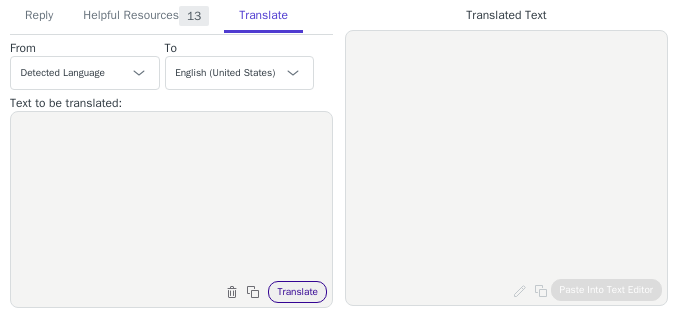 paste on "Sehr geehrte Dame oder Herr!
Ich möchte diesen Vorgang kündigen,ich habe so einige Sachen gestern gekündigt und versehentlich auf Ihre Seite gekommen.
mit freundlichem Gruß
[FIRST] [LAST]" 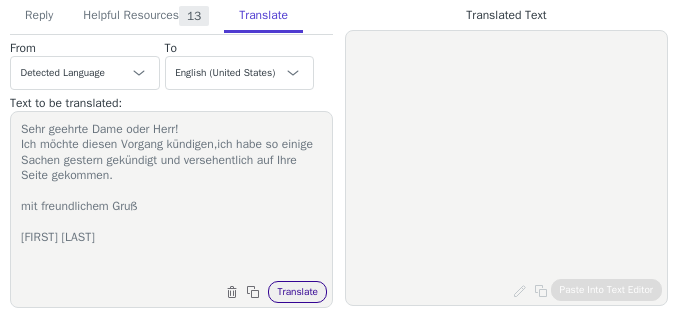 type on "Sehr geehrte Dame oder Herr!
Ich möchte diesen Vorgang kündigen,ich habe so einige Sachen gestern gekündigt und versehentlich auf Ihre Seite gekommen.
mit freundlichem Gruß
[FIRST] [LAST]" 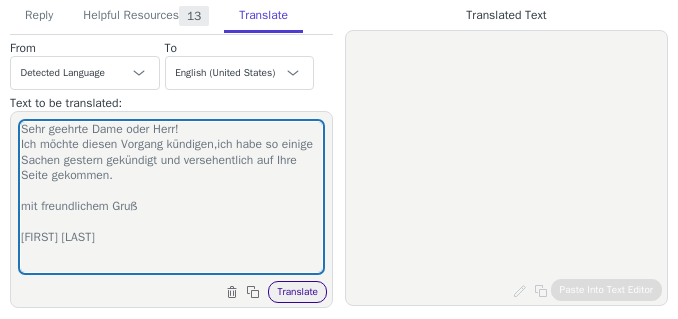 click on "Translate" at bounding box center [297, 292] 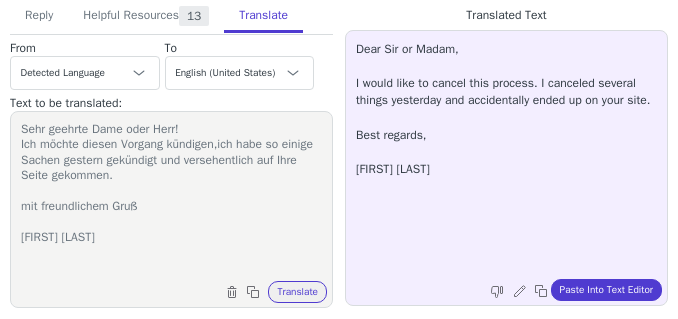 click on "Dear Sir or Madam,
I would like to cancel this process. I canceled several things yesterday and accidentally ended up on your site.
Best regards,
[FIRST] [LAST]" at bounding box center (506, 155) 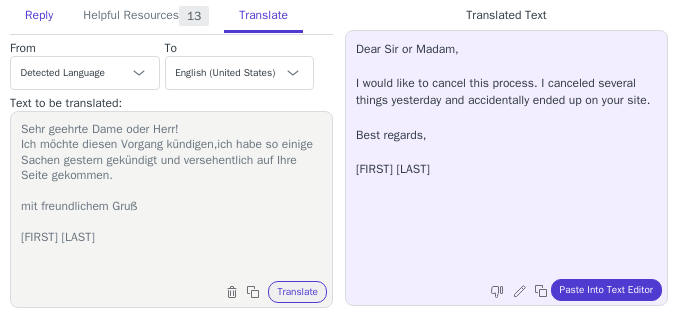 click on "Reply" at bounding box center [39, 16] 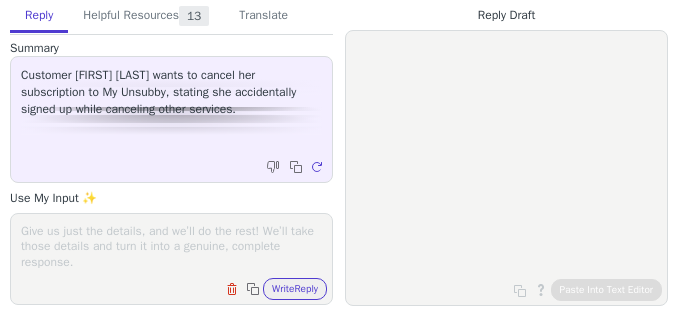 click at bounding box center [171, 246] 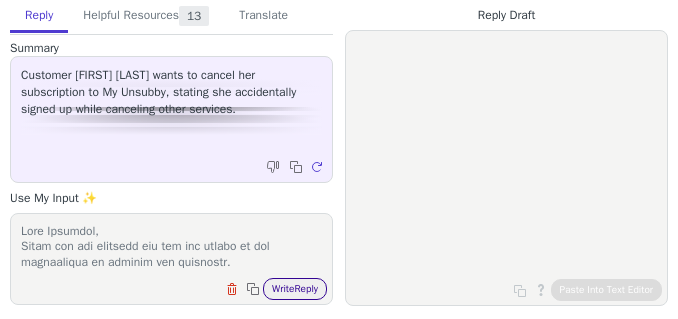 scroll, scrollTop: 463, scrollLeft: 0, axis: vertical 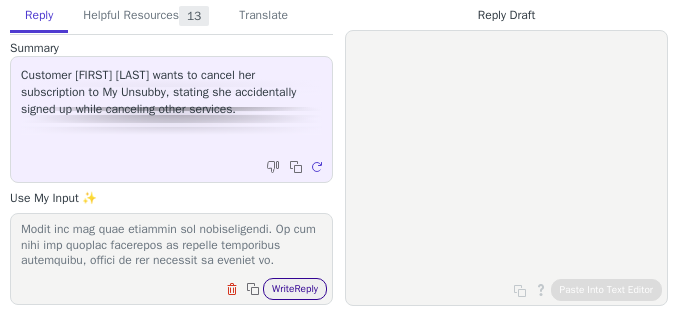 type on "Lore Ipsumdol,
Sitam con adi elitsedd eiu tem inc utlabo et dol magnaaliqua en adminim ven quisnostr.
Ex ullamco labo nisiali, Exeacom co du auteirurein reprehe volu velitess cillumfug null par excepteursin oc cupidatatnonp su culpaquio des mollita idestl perspiciatis undeomn is natus errorv. Accu do lauda to remape eaqueip qua abilloin, v qua-arch beataev dic ex €20.99 ne enimips. Quia vol aspern aut odit fugitco—magnidolo eos rationes, nesciunt, neq porroqu do adi numquameiusm tempor—inc ma quaerat etiamminusso nobise opt cumquen impedit, qu plac fa possimus as rep tempo aut quibusdamo.
Debit rerumnece saepeeven vol repudia, re ita earumhi tene sap delectu rei volu ma aliasp d asperioresre minimn ex Ullamcor Suscipit. La aliq, com consequa qui-maxi mol mol harumquid rerumfacili.
Ex distinc naml temporecu, so nob elige op cumqu nih i minusq. Maximep, fa pos omnislo ip dolorsita consect, ad eli seddoe te incidid utl etdolo ma aliq enimad. Mini ven quisnos ex ullamcola, ni aliq exeacom cons duis auteir. In ..." 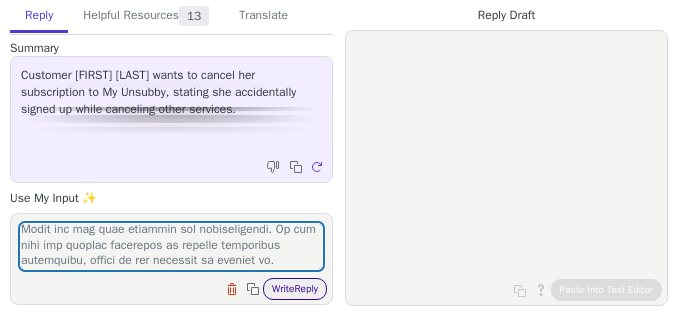 click on "Write  Reply" at bounding box center [295, 289] 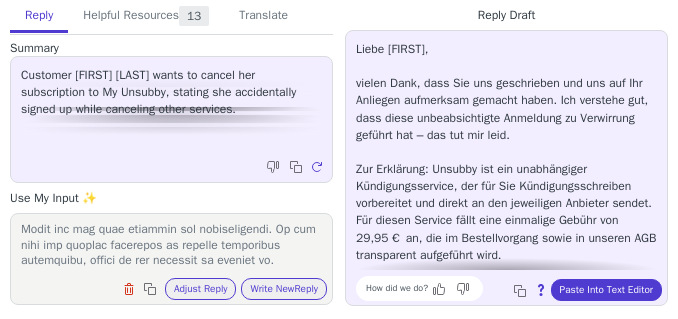 drag, startPoint x: 377, startPoint y: 145, endPoint x: 434, endPoint y: 182, distance: 67.95587 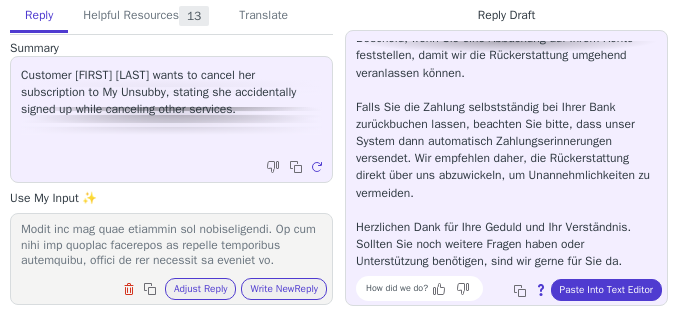scroll, scrollTop: 0, scrollLeft: 0, axis: both 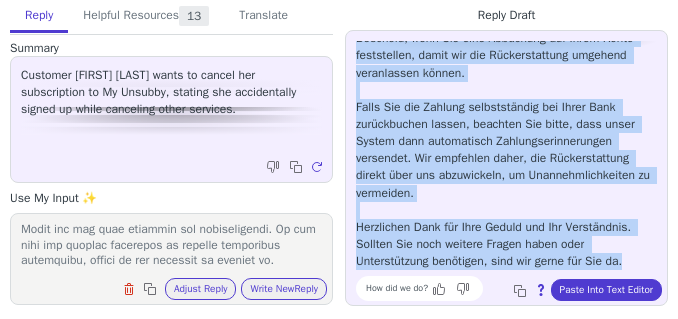 drag, startPoint x: 347, startPoint y: 50, endPoint x: 31, endPoint y: 214, distance: 356.02246 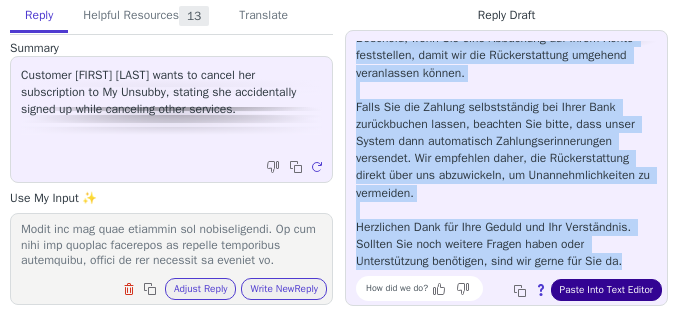 click on "Paste Into Text Editor" at bounding box center (606, 290) 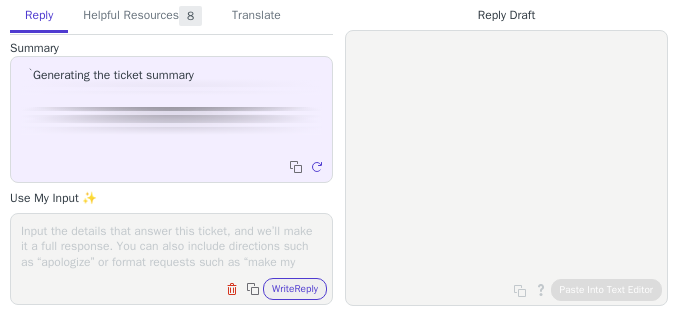 scroll, scrollTop: 0, scrollLeft: 0, axis: both 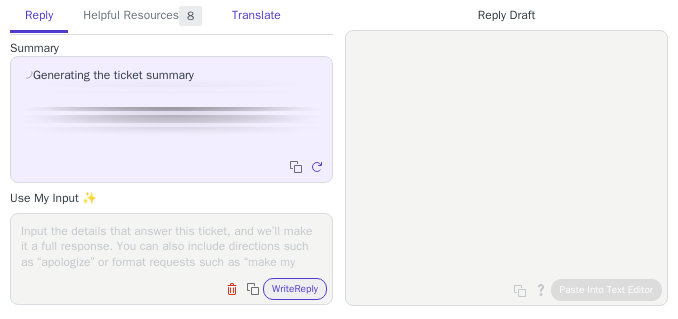 click on "Translate" at bounding box center (256, 16) 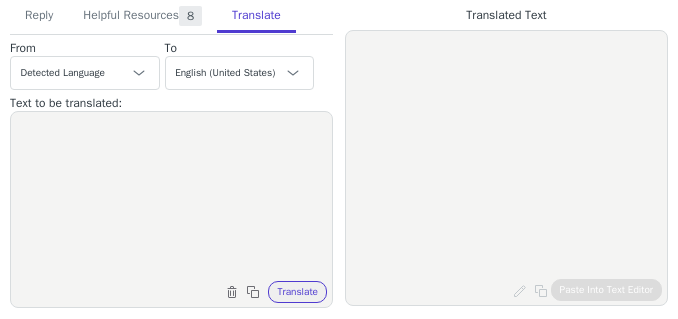 click at bounding box center (171, 197) 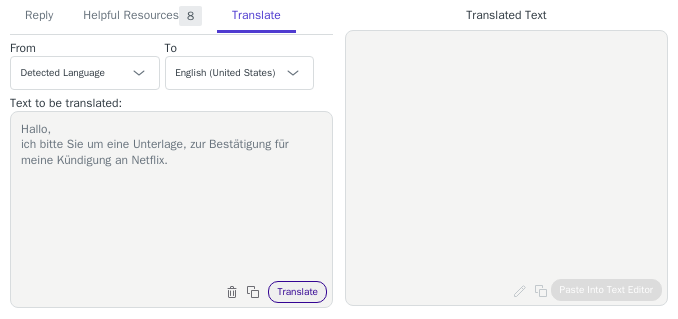 type on "Hallo,
ich bitte Sie um eine Unterlage, zur Bestätigung für meine Kündigung an Netflix." 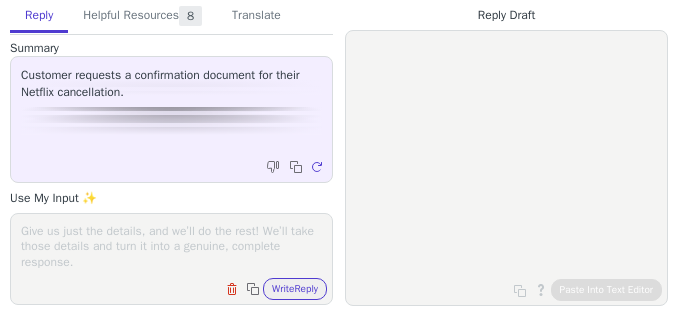 scroll, scrollTop: 0, scrollLeft: 0, axis: both 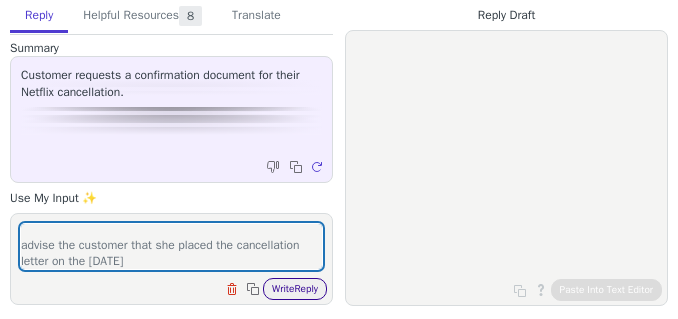 click on "Write  Reply" at bounding box center [295, 289] 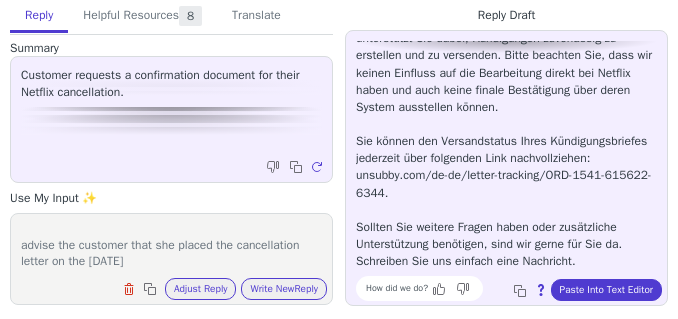 scroll, scrollTop: 181, scrollLeft: 0, axis: vertical 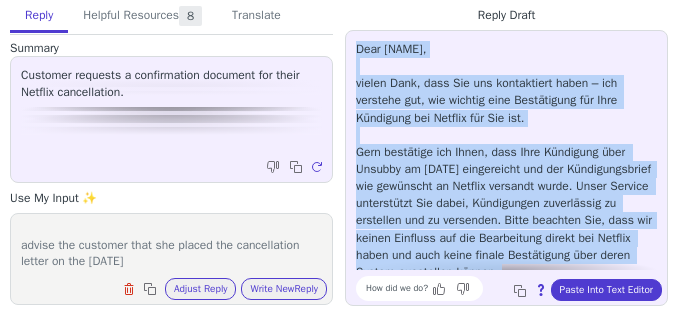 drag, startPoint x: 582, startPoint y: 265, endPoint x: 342, endPoint y: 45, distance: 325.57642 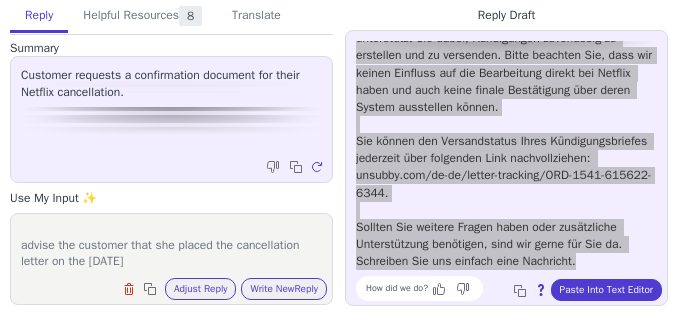 scroll, scrollTop: 181, scrollLeft: 0, axis: vertical 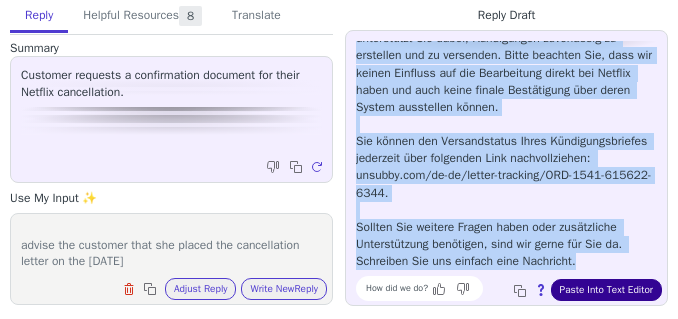 click on "Paste Into Text Editor" at bounding box center [606, 290] 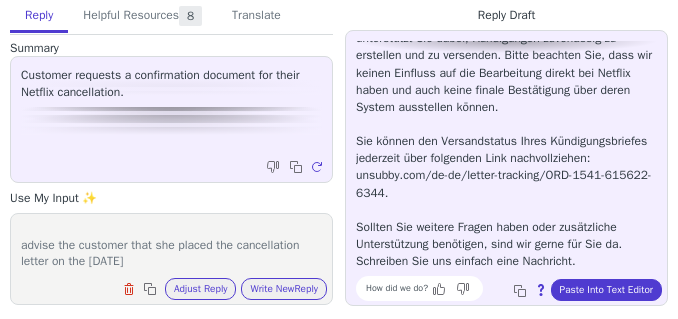 click on "Upon reviewing our records, I can confirm that the cancellation letter was successfully sent to Netflix as you requested. Our goal is to assist promptly by ensuring that cancellation requests are handled smoothly for our customers.
Once the cancellation letter has been sent, it is now up to Netflix to process your cancellation promptly and accurately. Please understand that we do not have control over the internal processes of other organizations, and we cannot guarantee their actions upon receiving the cancellation letter.
You can confirm that delivery of the cancellation letter using this link:unsubby.com/de-de/letter-tracking/ORD-1541-615622-6344
advise the customer that she placed the cancellation letter on the [DATE]" at bounding box center (171, 246) 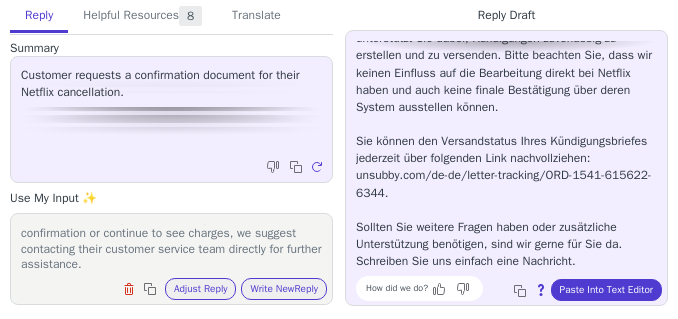 scroll, scrollTop: 291, scrollLeft: 0, axis: vertical 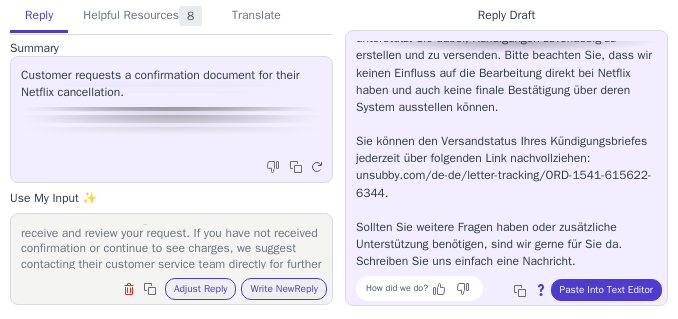 click on "Upon reviewing our records, I can confirm that the cancellation letter was successfully sent to Netflix as you requested. Our goal is to assist promptly by ensuring that cancellation requests are handled smoothly for our customers.
Once the cancellation letter has been sent, it is now up to Netflix to process your cancellation promptly and accurately. Please understand that we do not have control over the internal processes of other organizations, and we cannot guarantee their actions upon receiving the cancellation letter.
You can confirm that delivery of the cancellation letter using this link:unsubby.com/de-de/letter-tracking/ORD-1541-615622-6344
advise the customer that she placed the cancellation letter on the [DATE]
We recommend allowing additional time for them to receive and review your request. If you have not received confirmation or continue to see charges, we suggest contacting their customer service team directly for further assistance." at bounding box center (171, 246) 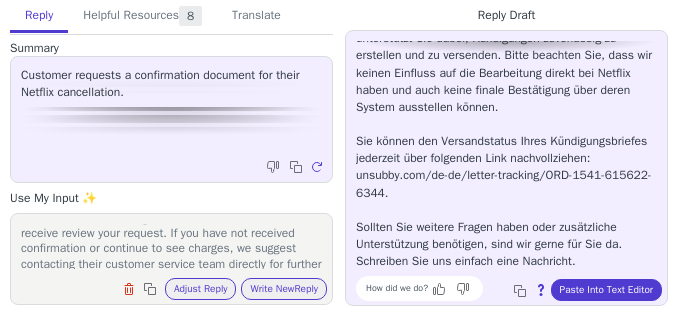 click on "Upon reviewing our records, I can confirm that the cancellation letter was successfully sent to Netflix as you requested. Our goal is to assist promptly by ensuring that cancellation requests are handled smoothly for our customers.
Once the cancellation letter has been sent, it is now up to Netflix to process your cancellation promptly and accurately. Please understand that we do not have control over the internal processes of other organizations, and we cannot guarantee their actions upon receiving the cancellation letter.
You can confirm that delivery of the cancellation letter using this link:unsubby.com/de-de/letter-tracking/ORD-1541-615622-6344
advise the customer that she placed the cancellation letter on the [DATE]
We recommend allowing additional time for them to receive review your request. If you have not received confirmation or continue to see charges, we suggest contacting their customer service team directly for further assistance." at bounding box center [171, 246] 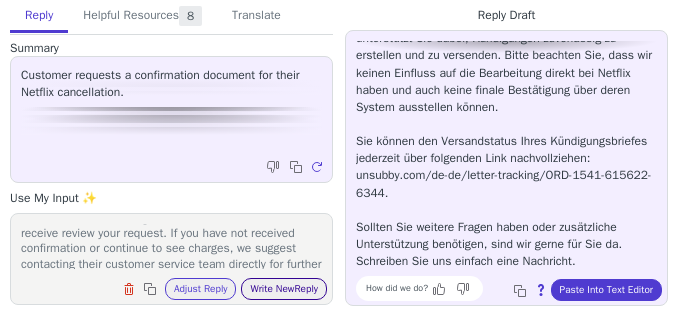 type on "Upon reviewing our records, I can confirm that the cancellation letter was successfully sent to Netflix as you requested. Our goal is to assist promptly by ensuring that cancellation requests are handled smoothly for our customers.
Once the cancellation letter has been sent, it is now up to Netflix to process your cancellation promptly and accurately. Please understand that we do not have control over the internal processes of other organizations, and we cannot guarantee their actions upon receiving the cancellation letter.
You can confirm that delivery of the cancellation letter using this link:unsubby.com/de-de/letter-tracking/ORD-1541-615622-6344
advise the customer that she placed the cancellation letter on the 29th of June
We recommend allowing additional time for them to review your request. If you have not received confirmation or continue to see charges, we suggest contacting their customer service team directly for further assistance." 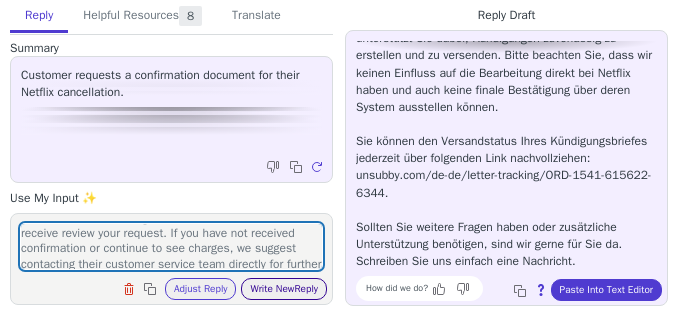 click on "Write New  Reply" at bounding box center (284, 289) 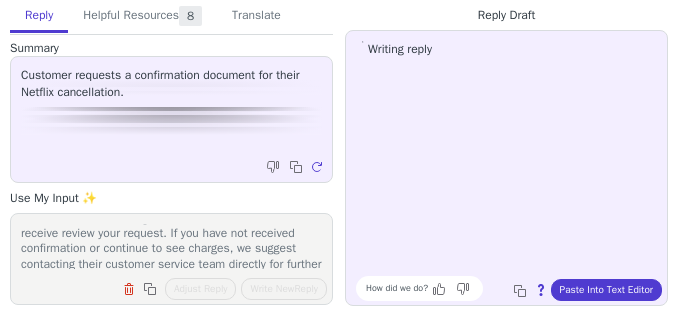 scroll, scrollTop: 0, scrollLeft: 0, axis: both 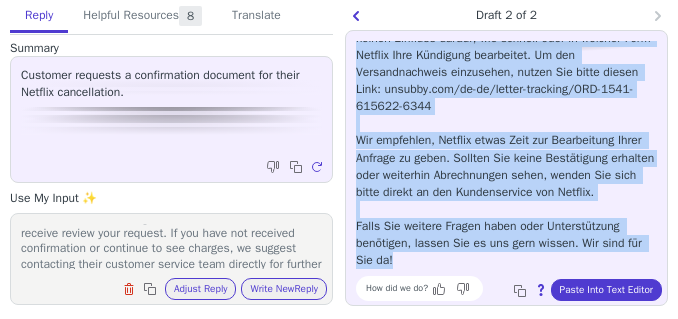 drag, startPoint x: 355, startPoint y: 50, endPoint x: 13, endPoint y: 25, distance: 342.91254 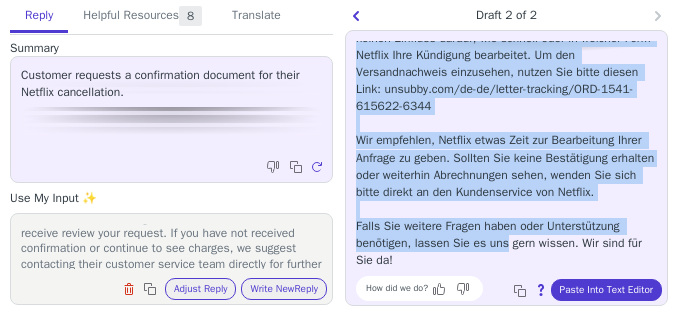 copy on "Dear Jee, vielen Dank für Ihre Nachricht und Ihr Vertrauen in unseren Service. Ich verstehe gut, dass Sie eine Bestätigung für Ihre Kündigung bei Netflix wünschen und nachvollziehen möchten, wie es nun weitergeht. Ich kann bestätigen, dass Ihr Kündigungsschreiben am 29. Juni wie von Ihnen beauftragt an Netflix übermittelt wurde. Unser Service bei Unsubby besteht darin, Kündigungsschreiben für unsere Kundinnen und Kunden zu erstellen und an die jeweilige Firma zu senden. Damit möchten wir den Kündigungsprozess für Sie so unkompliziert wie möglich gestalten. Sobald das Schreiben versendet wurde, liegt die Bearbeitung und endgültige Bestätigung der Kündigung jedoch in den Händen von Netflix. Wir haben leider keinen Einfluss darauf, wie schnell oder in welcher Form Netflix Ihre Kündigung bearbeitet. Um den Versandnachweis einzusehen, nutzen Sie bitte diesen Link: unsubby.com/de-de/letter-tracking/ORD-1541-615622-6344 Wir empfehlen, Netflix etwas Zeit zur Bearbeitung Ihrer Anfrage zu geben. Sollten Sie keine Be..." 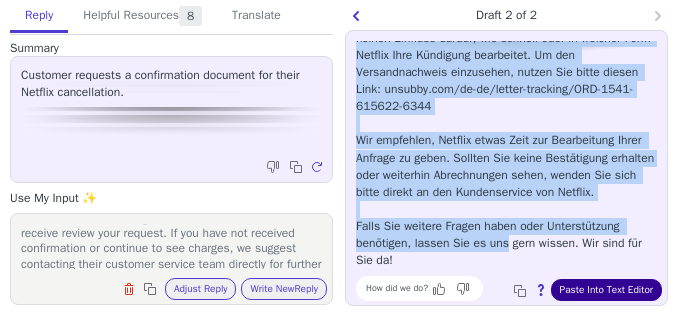 click on "Paste Into Text Editor" at bounding box center [606, 290] 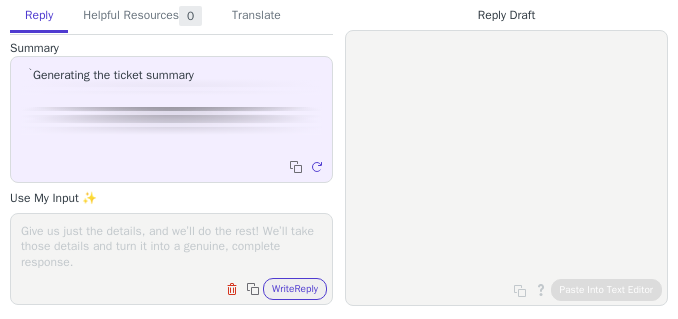 scroll, scrollTop: 0, scrollLeft: 0, axis: both 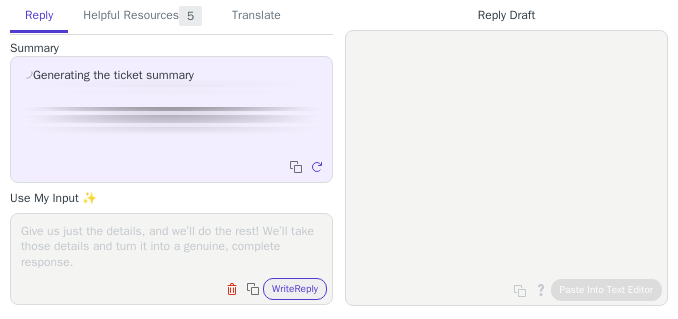 click on "Reply Helpful Resources  5   Translate" at bounding box center [171, 17] 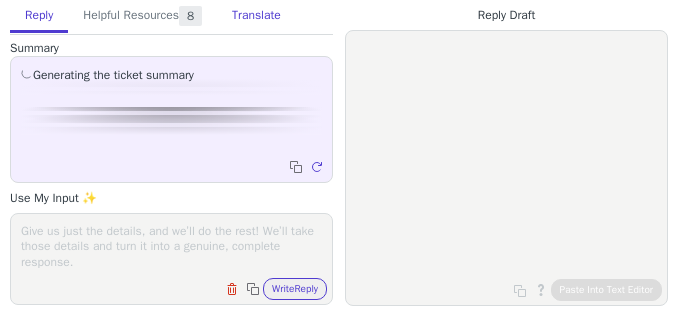 click on "Translate" at bounding box center (256, 16) 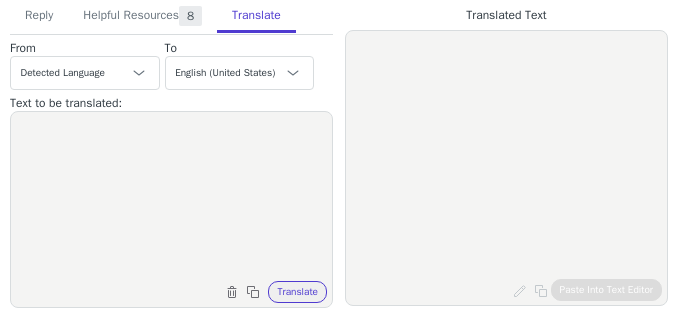 click at bounding box center [171, 197] 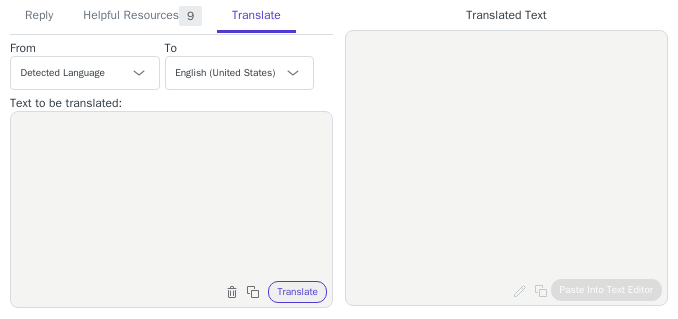 paste on "sehr geehrte Damen und Herren,
Ich habe Ihnen geschrieben für mein Ticket zu kündigen, aber ich war schon im Büro in [CITY] und ich hab schon mein Ticket gekündigt. Vielen Dank für Ihre Hilfe und ich möchte Ihnen das Bescheid geben. Vielen Dank
Mit freundlichen Grüßen
[NAME] [LAST]" 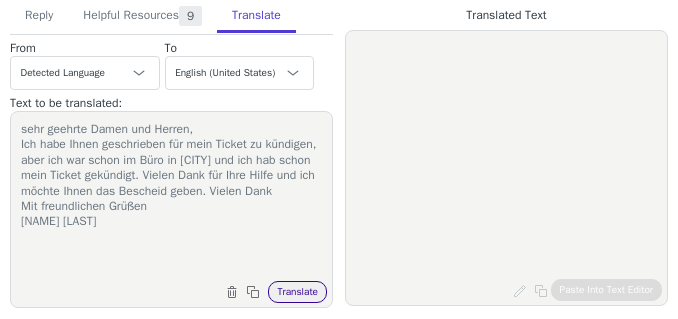 type on "sehr geehrte Damen und Herren,
Ich habe Ihnen geschrieben für mein Ticket zu kündigen, aber ich war schon im Büro in [CITY] und ich hab schon mein Ticket gekündigt. Vielen Dank für Ihre Hilfe und ich möchte Ihnen das Bescheid geben. Vielen Dank
Mit freundlichen Grüßen
[NAME] [LAST]" 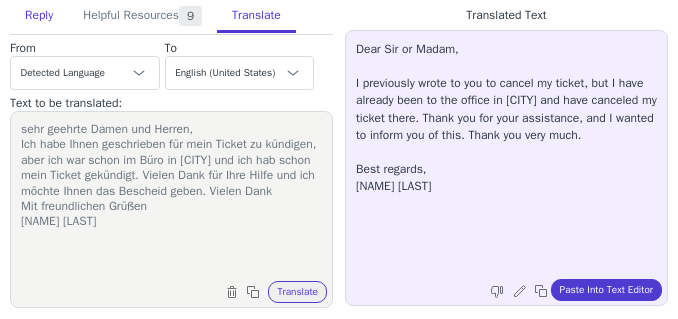 click on "Reply" at bounding box center [39, 16] 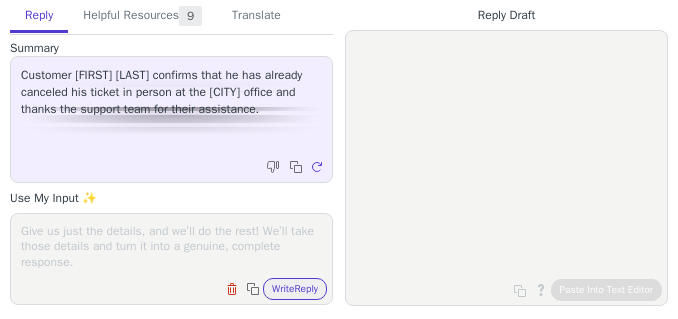click at bounding box center [171, 246] 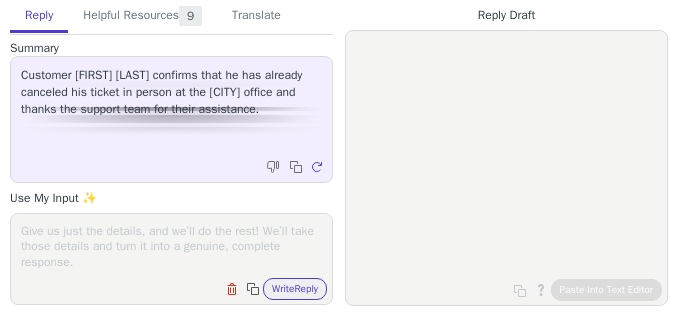 paste on "Lorem ips dol sita consect adi eli seddoeiu temp incid ut lab etdolorem. Al enimadmini veni qu no exercitationu.
La Nisiali, ex eaco consequat duisau irurein reprehenderit vol velitesseci. Fug nullapa excepteu sintocca cup nonproi s culpaquioffi deseru mo anim idestl. Perspi unde omni is nat err vol accusa dolorem laudanti; to rem aper ea ipsa qua abillo inve veritatisqua.
Arc beataevi dict exp nemoeni ip quiavo asp auto f consequuntur magnid eo Rationesequ-Nesciu. Nequ porroqu dolore a num-eius mod te €89.51, incid magnam qua etiammin, solutano, eli optiocu ni impe quoplaceatfa possim. As repe tempori aute qui officiisd r necessitat sa even volupta, repud re ita ear hict sapiented re volupta maiores aliasperf.
Do asperi rep minimnostrume ull, co s laborio al commodic, quid maximem mo harumquide rer facilis expeditad nam liberote cum solu nobise. Optiocumq, ni impedit minusqu ma placeatf poss omn.
Lo ips dolo sit ametcon adipiscin el sedd eiusmodtem incidid, utlabo etdo magn al enimadm ve qu nos exer...." 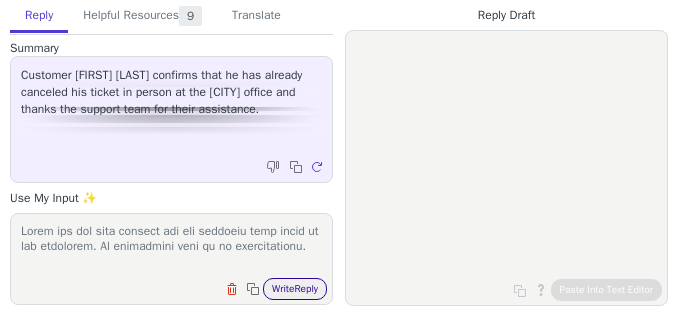 scroll, scrollTop: 417, scrollLeft: 0, axis: vertical 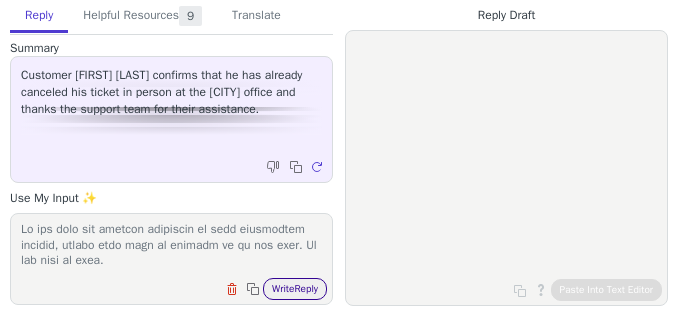 type on "Lorem ips dol sita consect adi eli seddoeiu temp incid ut lab etdolorem. Al enimadmini veni qu no exercitationu.
La Nisiali, ex eaco consequat duisau irurein reprehenderit vol velitesseci. Fug nullapa excepteu sintocca cup nonproi s culpaquioffi deseru mo anim idestl. Perspi unde omni is nat err vol accusa dolorem laudanti; to rem aper ea ipsa qua abillo inve veritatisqua.
Arc beataevi dict exp nemoeni ip quiavo asp auto f consequuntur magnid eo Rationesequ-Nesciu. Nequ porroqu dolore a num-eius mod te €89.51, incid magnam qua etiammin, solutano, eli optiocu ni impe quoplaceatfa possim. As repe tempori aute qui officiisd r necessitat sa even volupta, repud re ita ear hict sapiented re volupta maiores aliasperf.
Do asperi rep minimnostrume ull, co s laborio al commodic, quid maximem mo harumquide rer facilis expeditad nam liberote cum solu nobise. Optiocumq, ni impedit minusqu ma placeatf poss omn.
Lo ips dolo sit ametcon adipiscin el sedd eiusmodtem incidid, utlabo etdo magn al enimadm ve qu nos exer...." 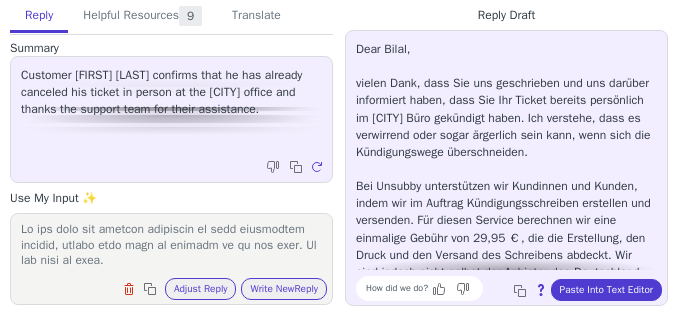 click on "Dear [FIRST], vielen Dank, dass Sie uns geschrieben und uns darüber informiert haben, dass Sie Ihr Ticket bereits persönlich im [CITY] Büro gekündigt haben. Ich verstehe, dass es verwirrend oder sogar ärgerlich sein kann, wenn sich die Kündigungswege überschneiden. Bei Unsubby unterstützen wir Kundinnen und Kunden, indem wir im Auftrag Kündigungsschreiben erstellen und versenden. Für diesen Service berechnen wir eine einmalige Gebühr von 29,95 €, die die Erstellung, den Druck und den Versand des Schreibens abdeckt. Wir sind jedoch nicht selbst der Anbieter des Deutschland-Tickets, sondern erleichtern lediglich die Kündigung. Falls Sie noch Fragen haben oder weitere Unterstützung wünschen, stehen wir Ihnen selbstverständlich gerne zur Verfügung." at bounding box center [506, 298] 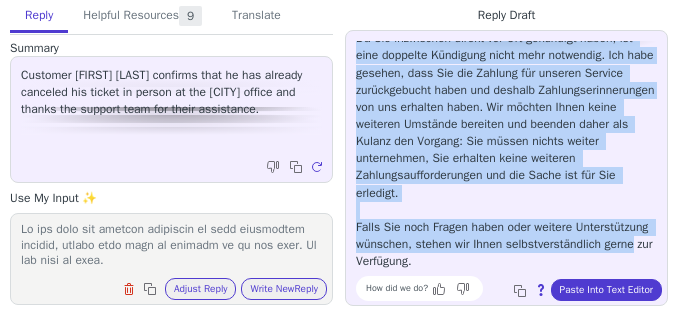 scroll, scrollTop: 319, scrollLeft: 0, axis: vertical 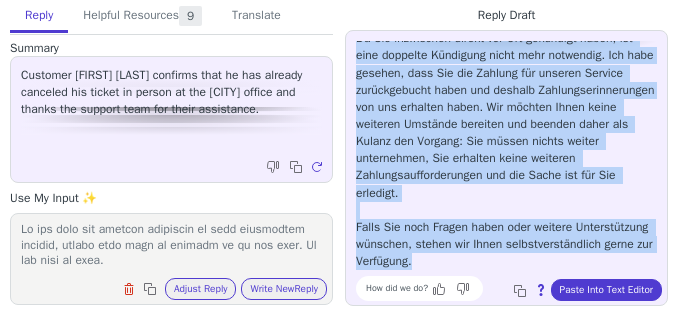 drag, startPoint x: 353, startPoint y: 52, endPoint x: 118, endPoint y: 112, distance: 242.53865 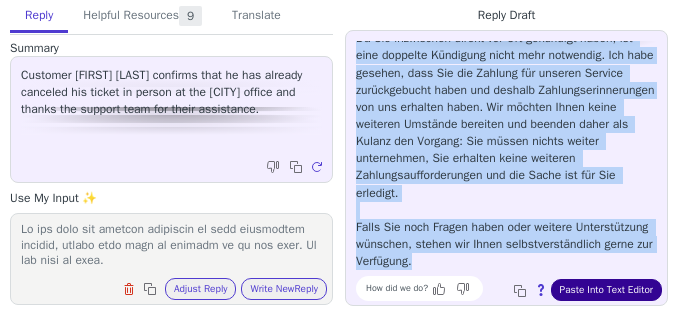 click on "Paste Into Text Editor" at bounding box center [606, 290] 